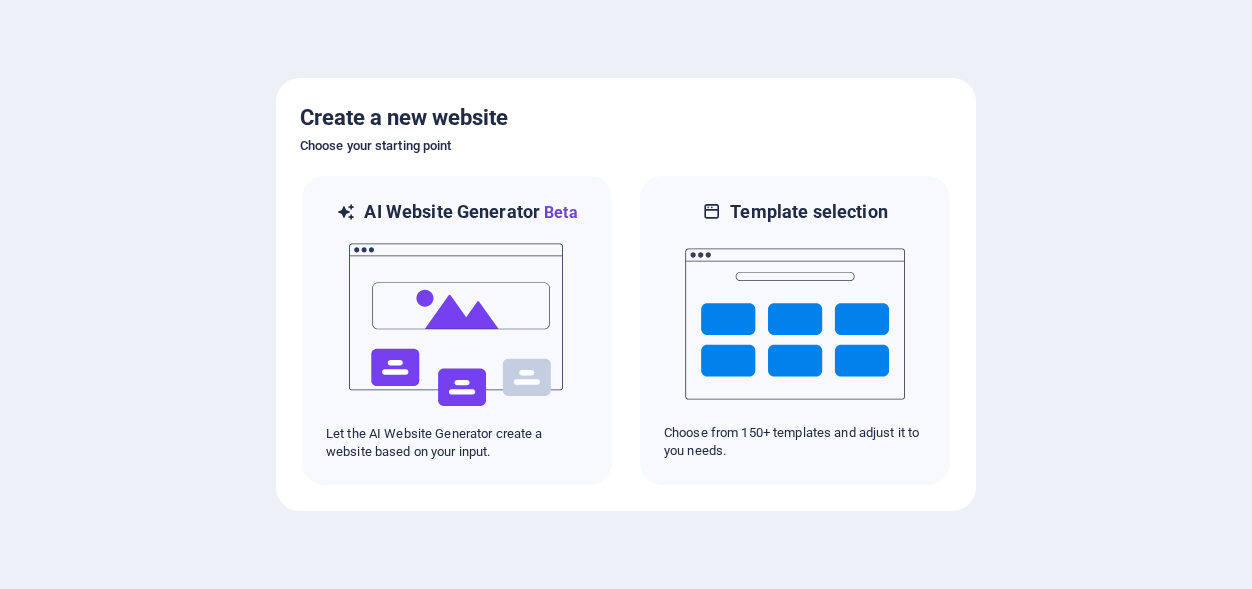 scroll, scrollTop: 0, scrollLeft: 0, axis: both 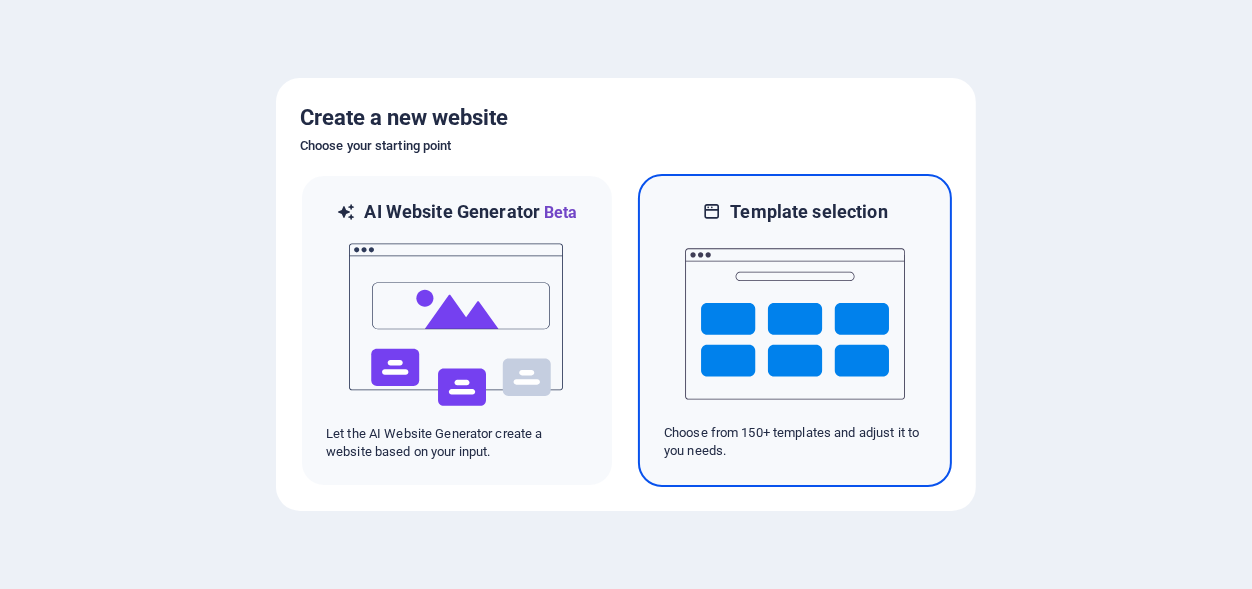 click at bounding box center [795, 324] 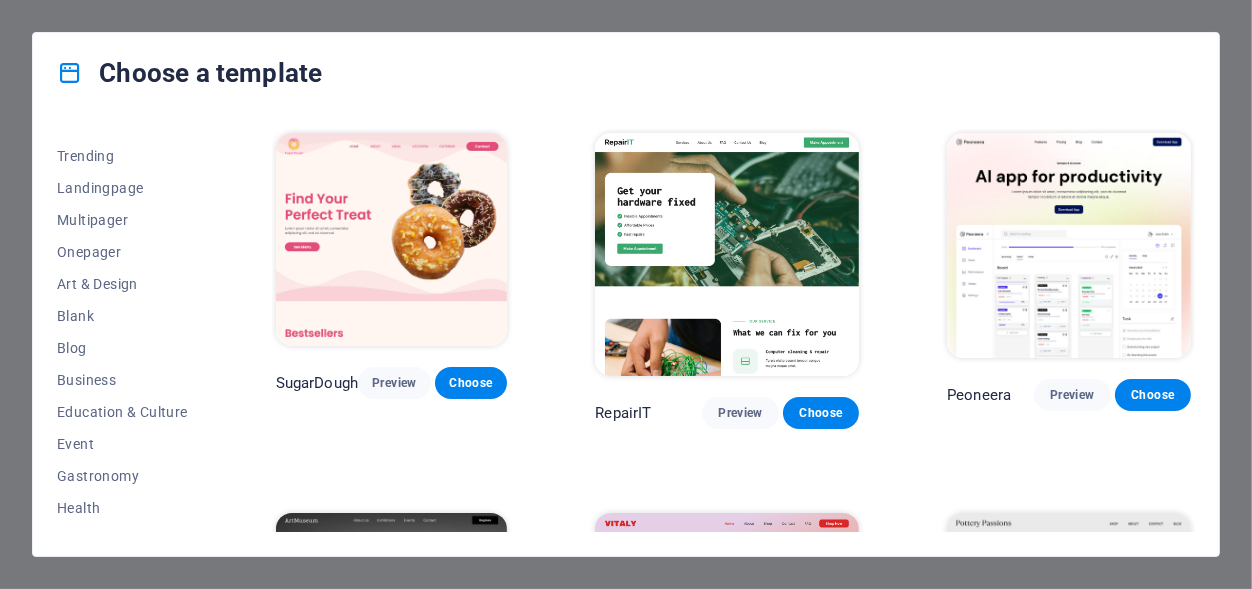 scroll, scrollTop: 97, scrollLeft: 0, axis: vertical 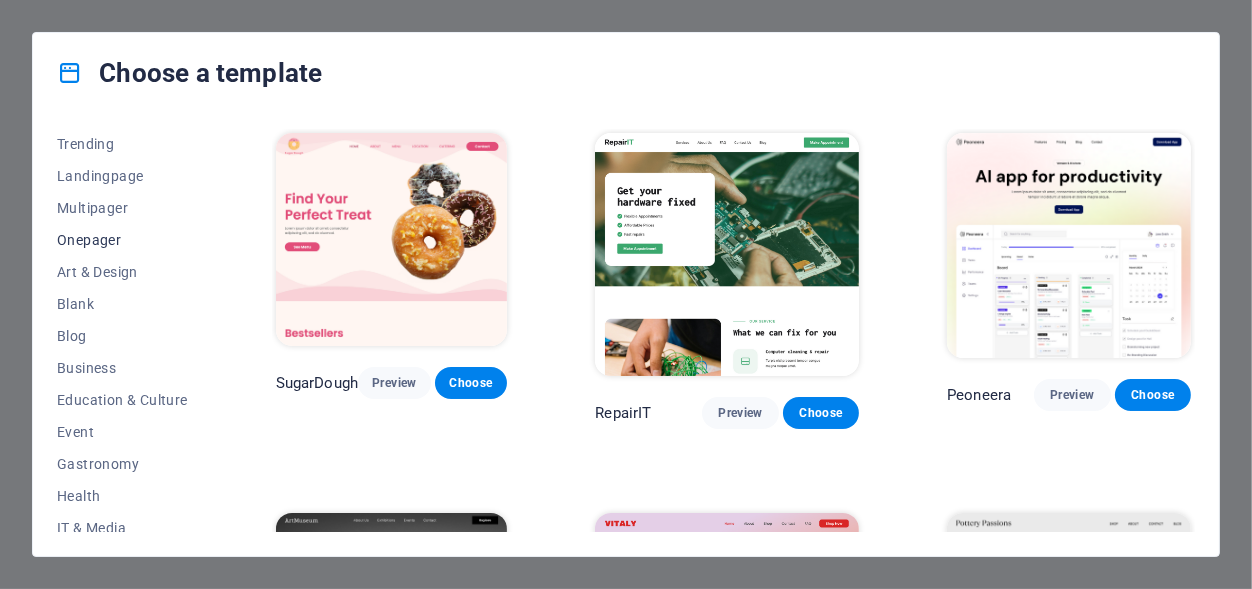click on "Onepager" at bounding box center (122, 240) 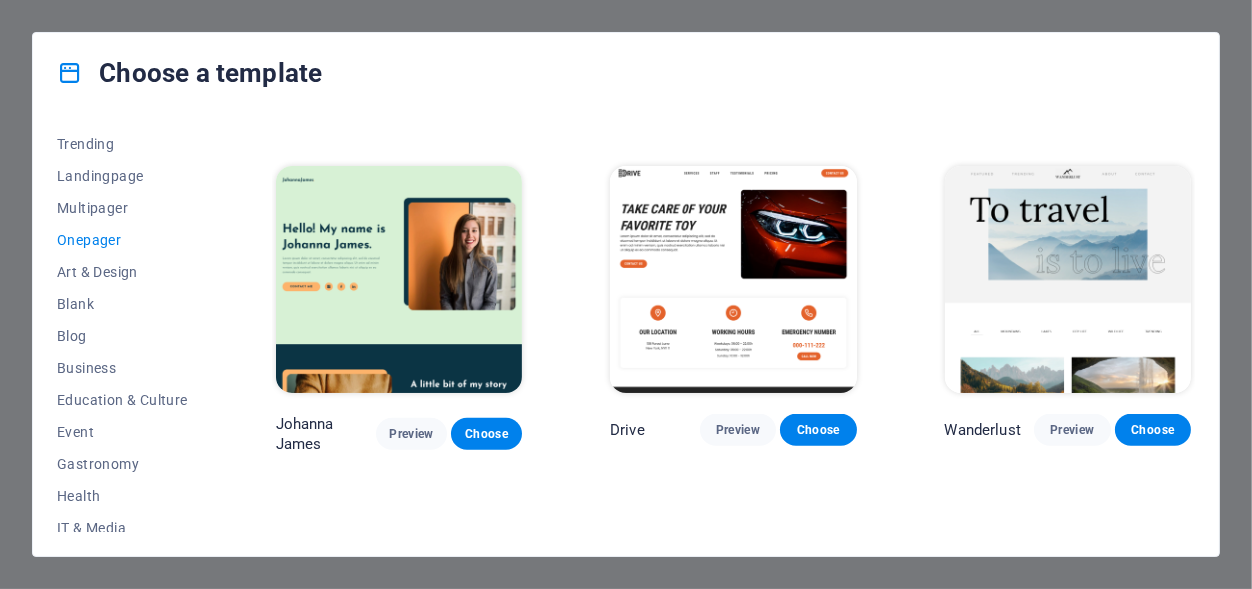 scroll, scrollTop: 1453, scrollLeft: 0, axis: vertical 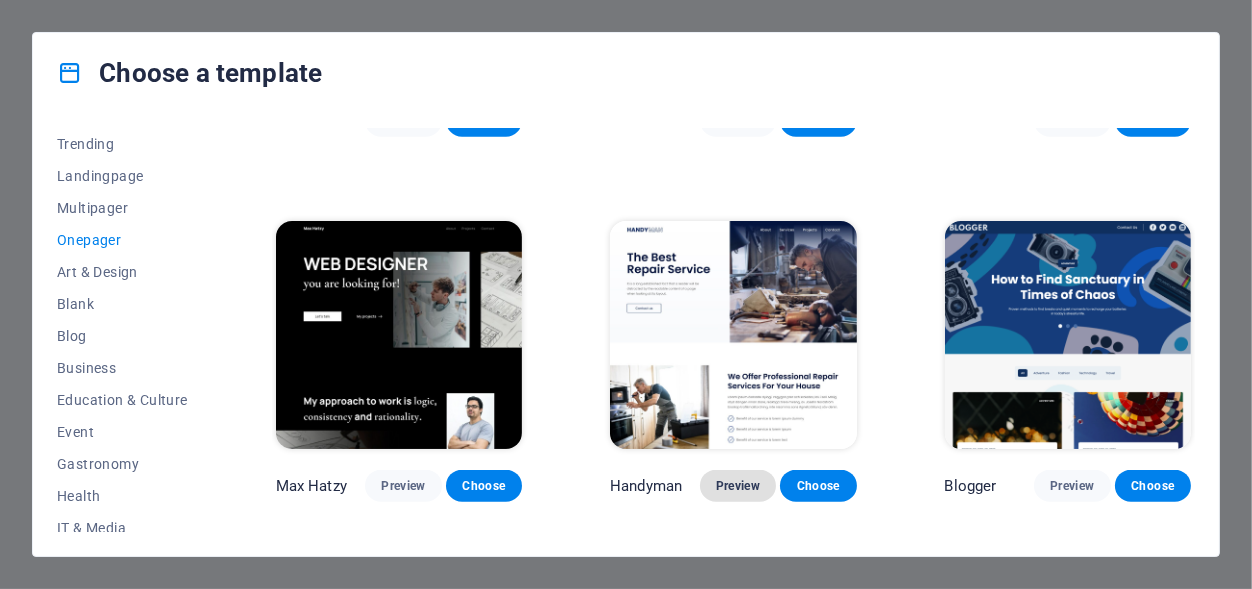click on "Preview" at bounding box center (738, 486) 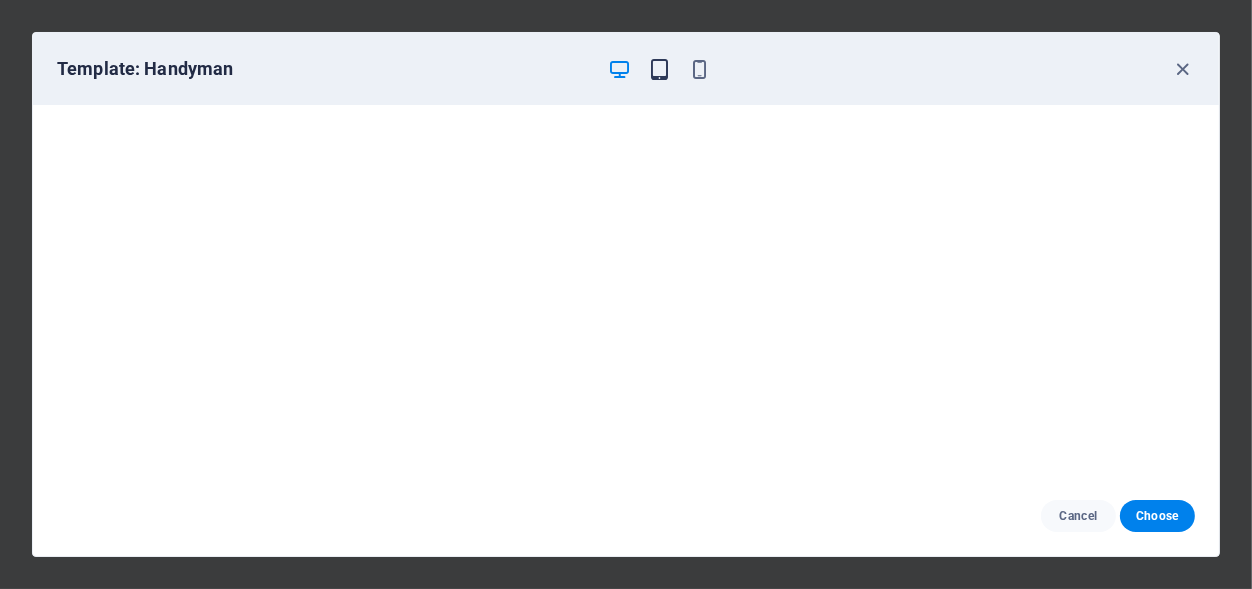 click at bounding box center (659, 69) 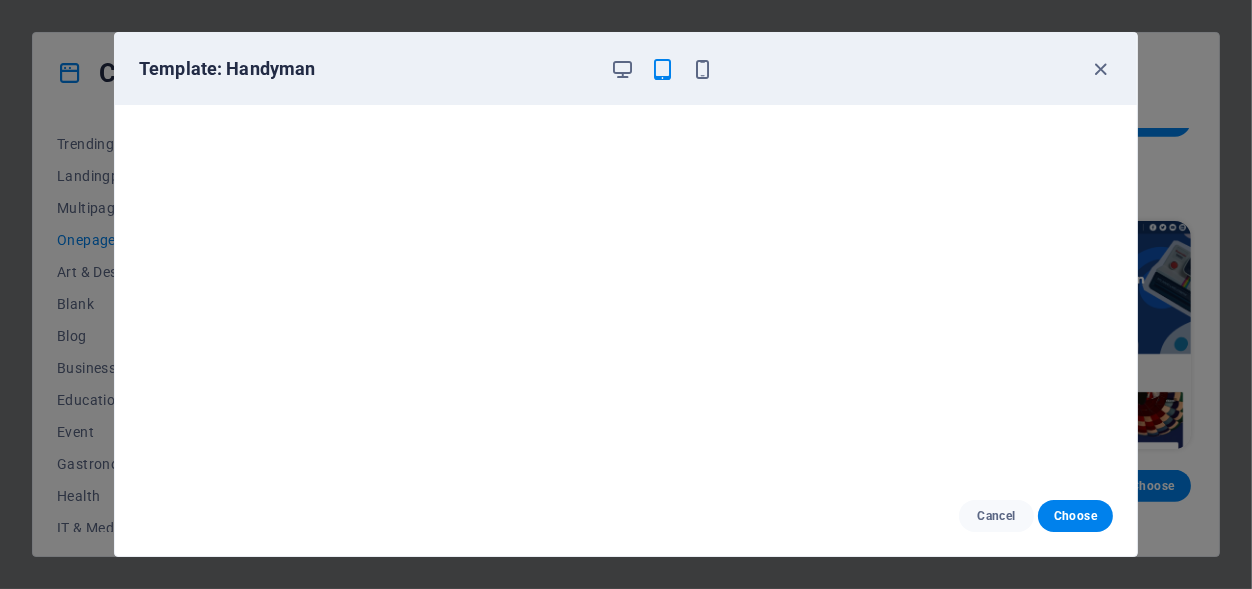 scroll, scrollTop: 4, scrollLeft: 0, axis: vertical 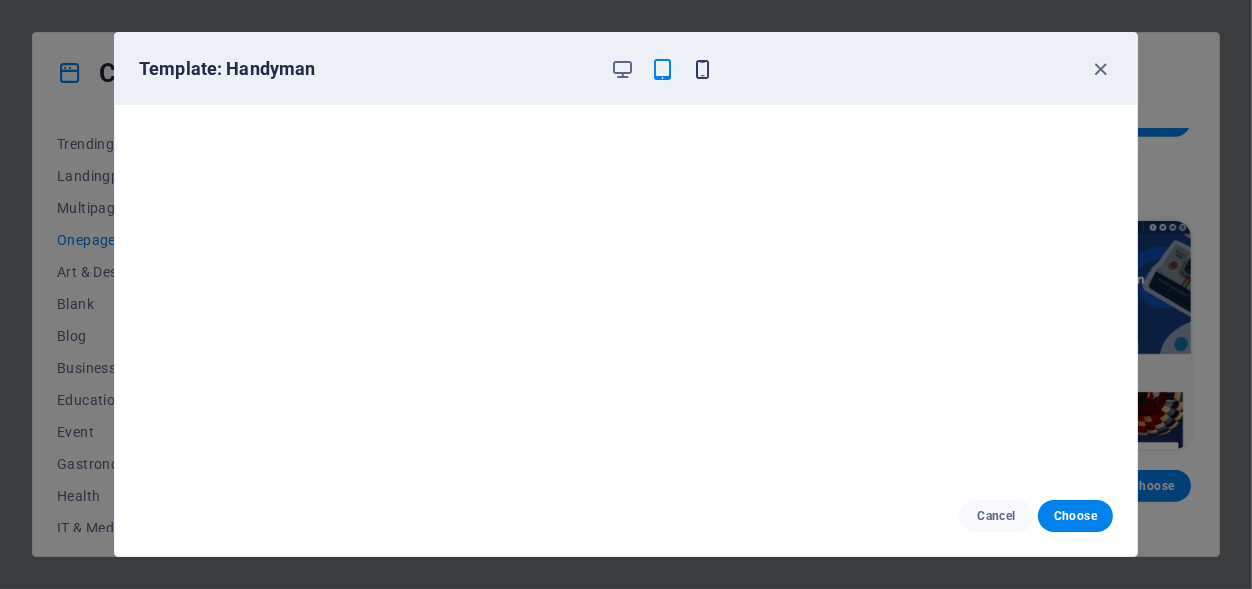 click at bounding box center [703, 69] 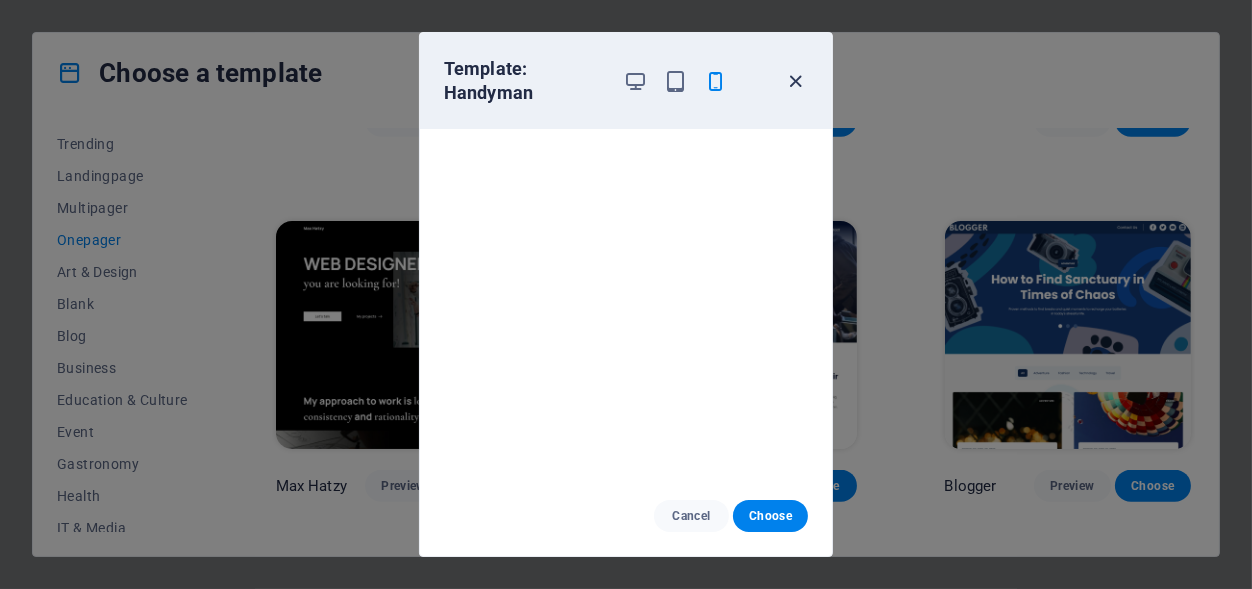 click at bounding box center (796, 81) 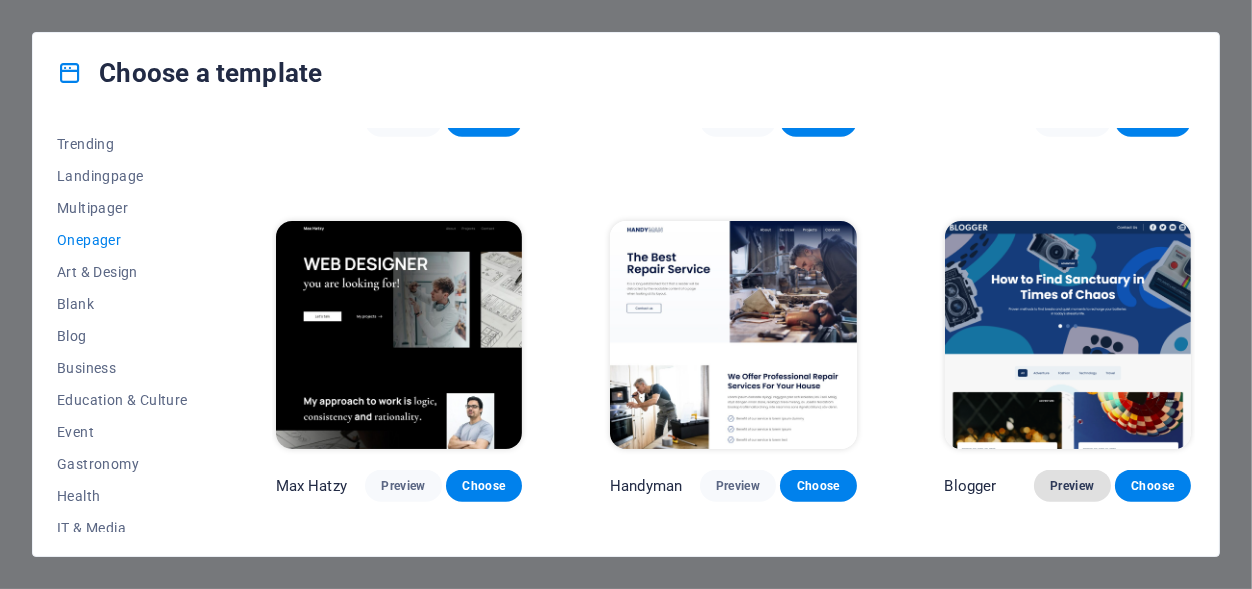 click on "Preview" at bounding box center (1072, 486) 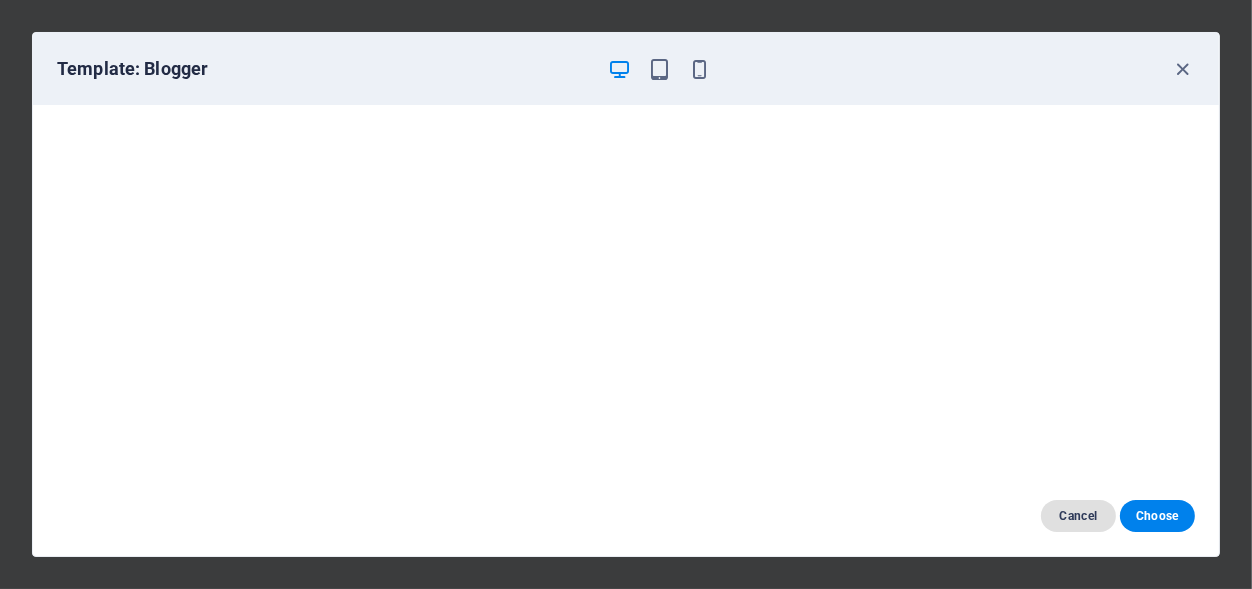 click on "Cancel" at bounding box center [1078, 516] 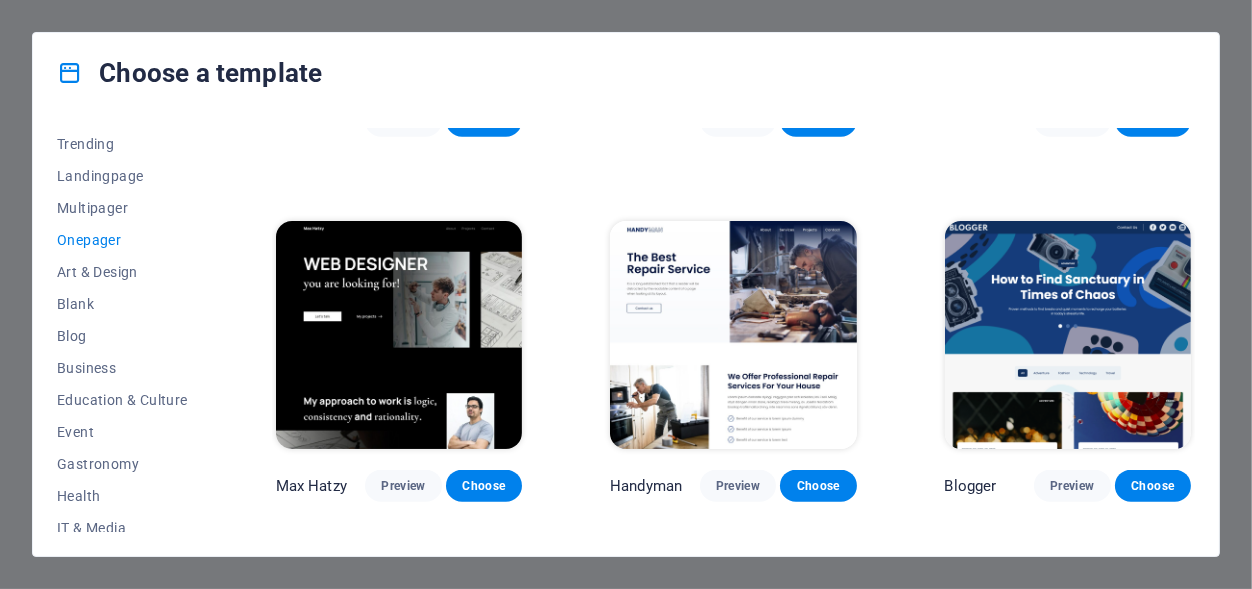 scroll, scrollTop: 2485, scrollLeft: 0, axis: vertical 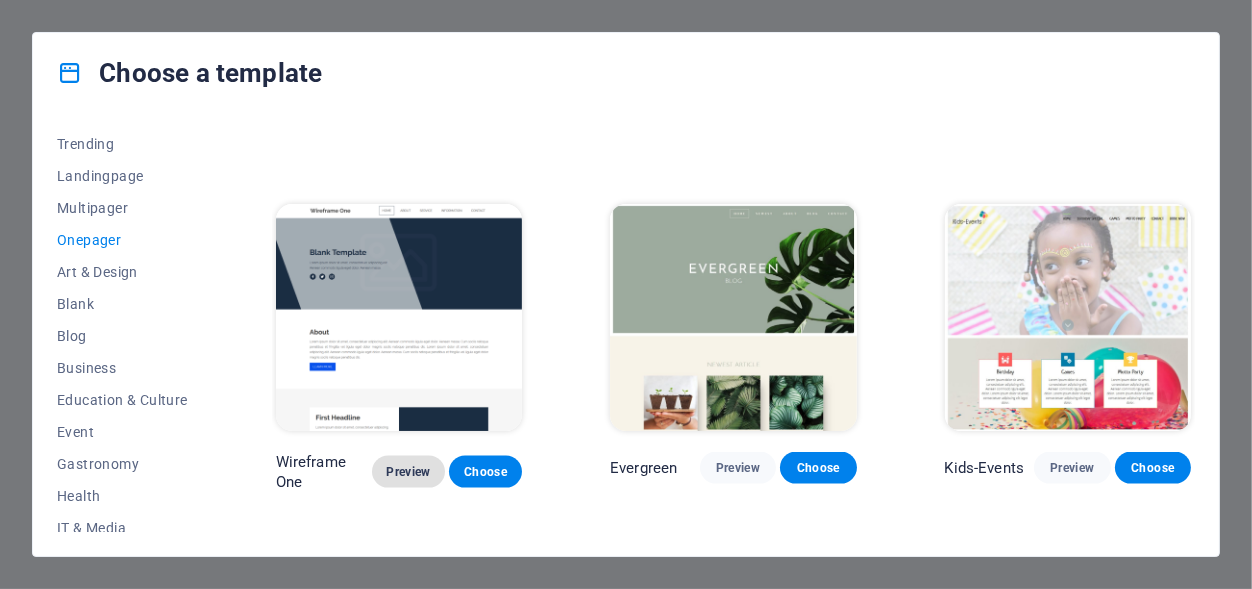 click on "Preview" at bounding box center [408, 472] 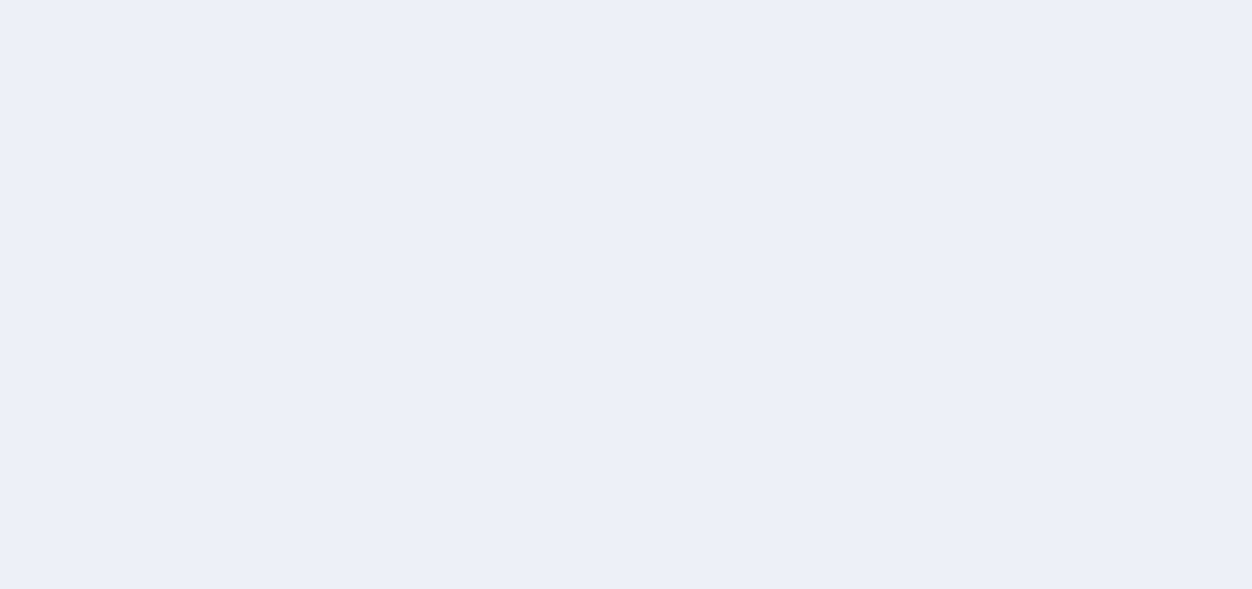 scroll, scrollTop: 0, scrollLeft: 0, axis: both 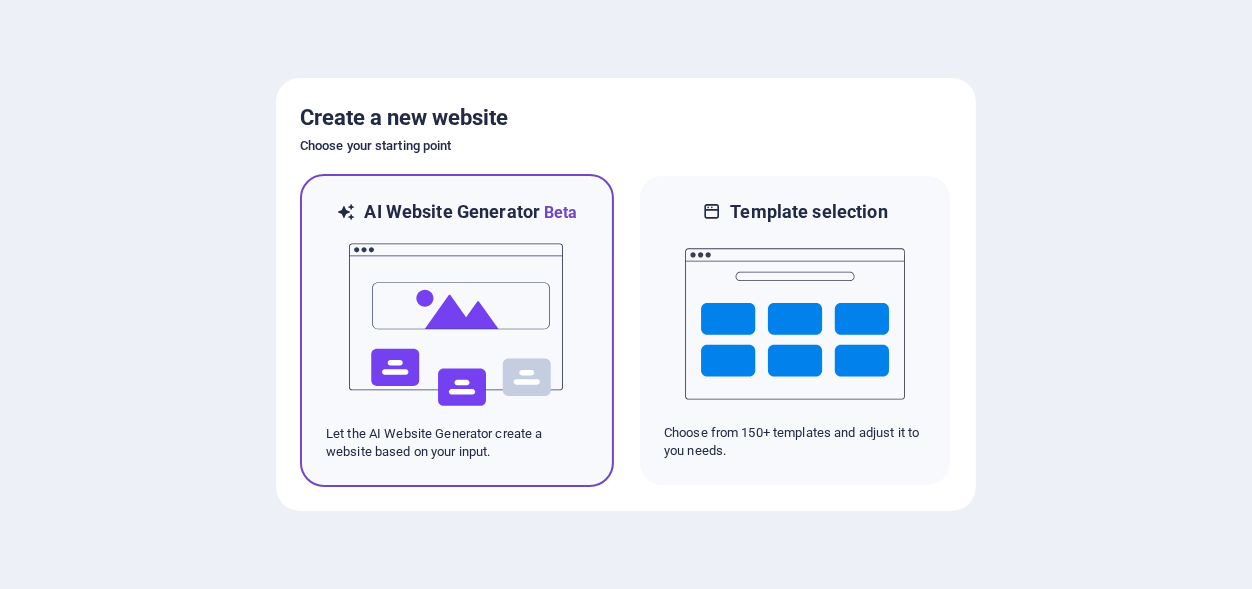 click at bounding box center [457, 325] 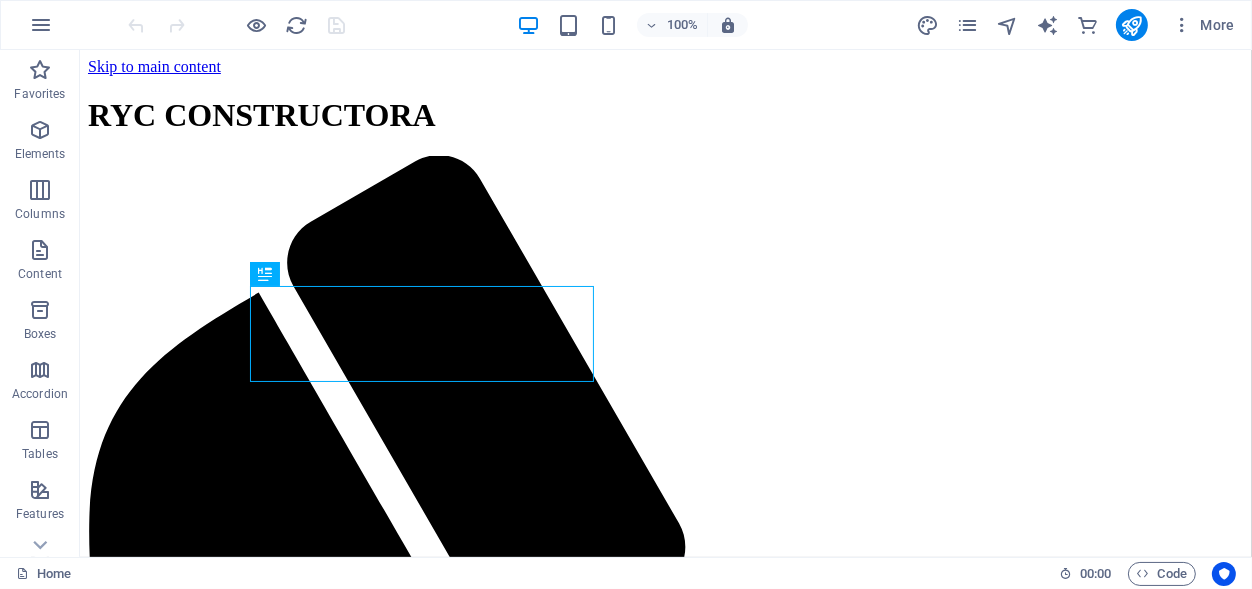 scroll, scrollTop: 0, scrollLeft: 0, axis: both 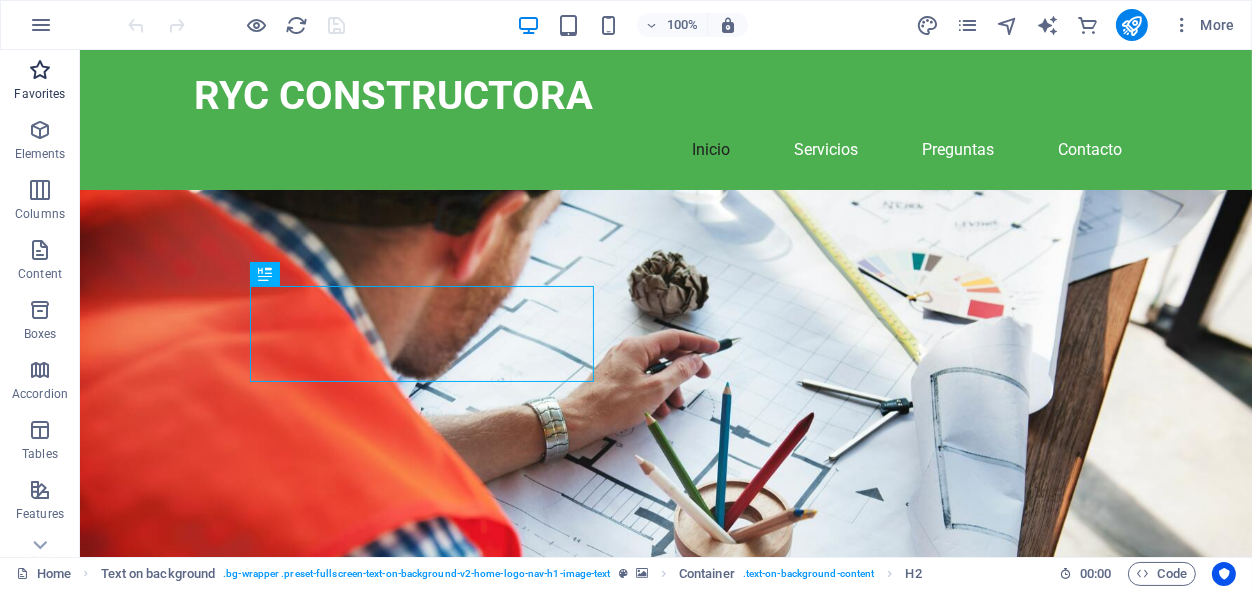 click on "Favorites" at bounding box center (40, 80) 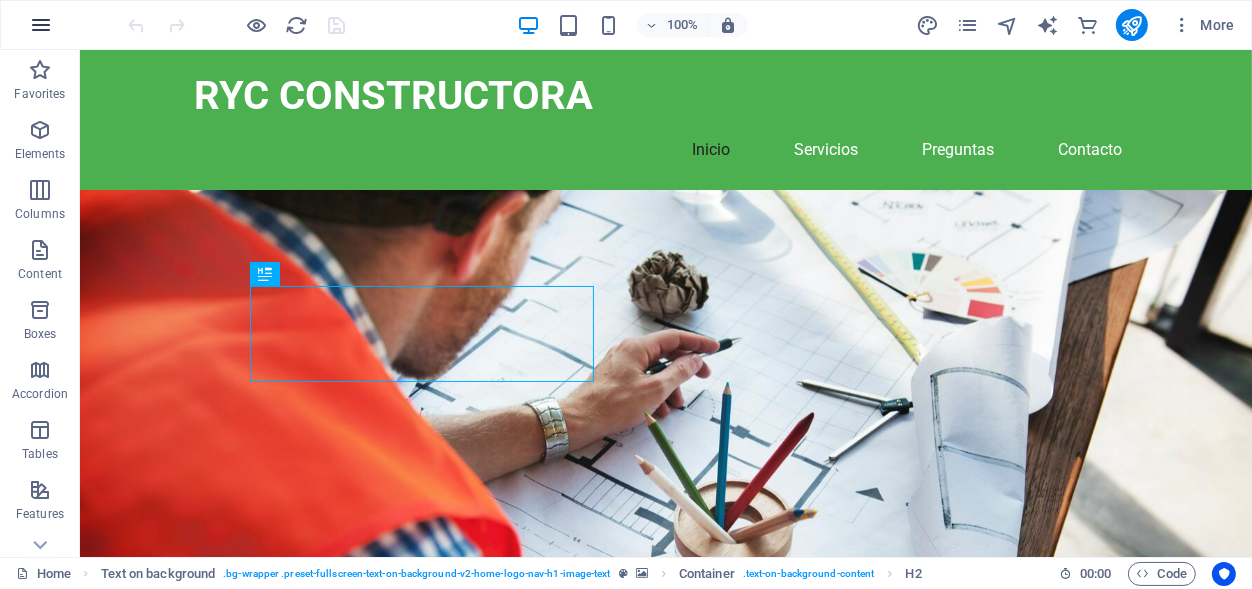 click at bounding box center (41, 25) 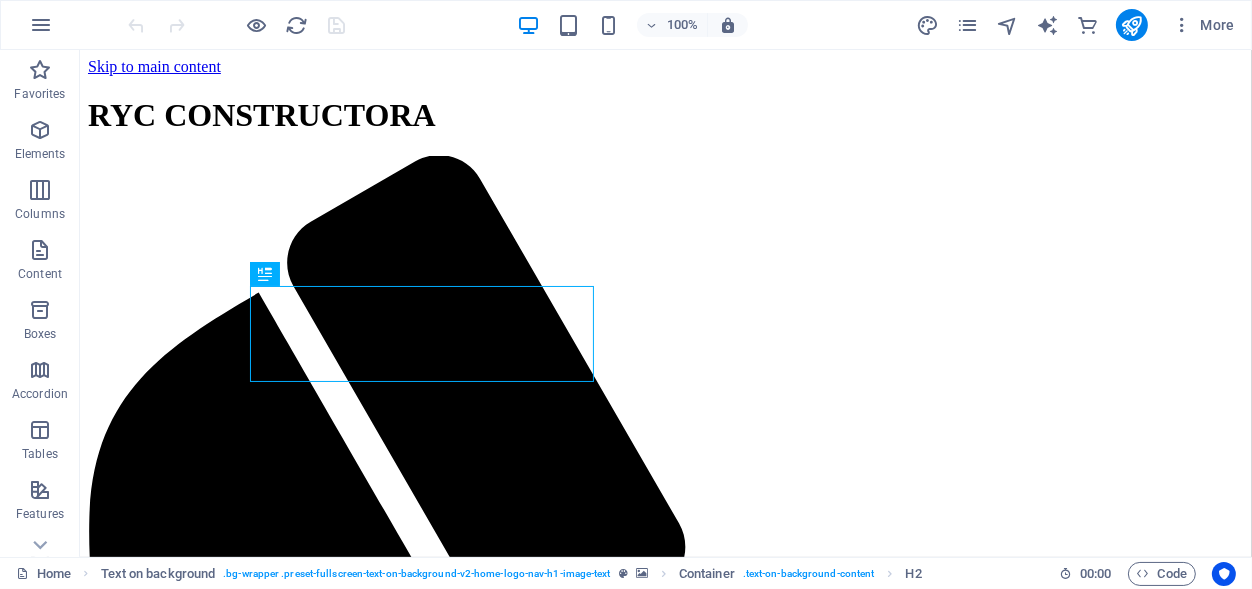 scroll, scrollTop: 0, scrollLeft: 0, axis: both 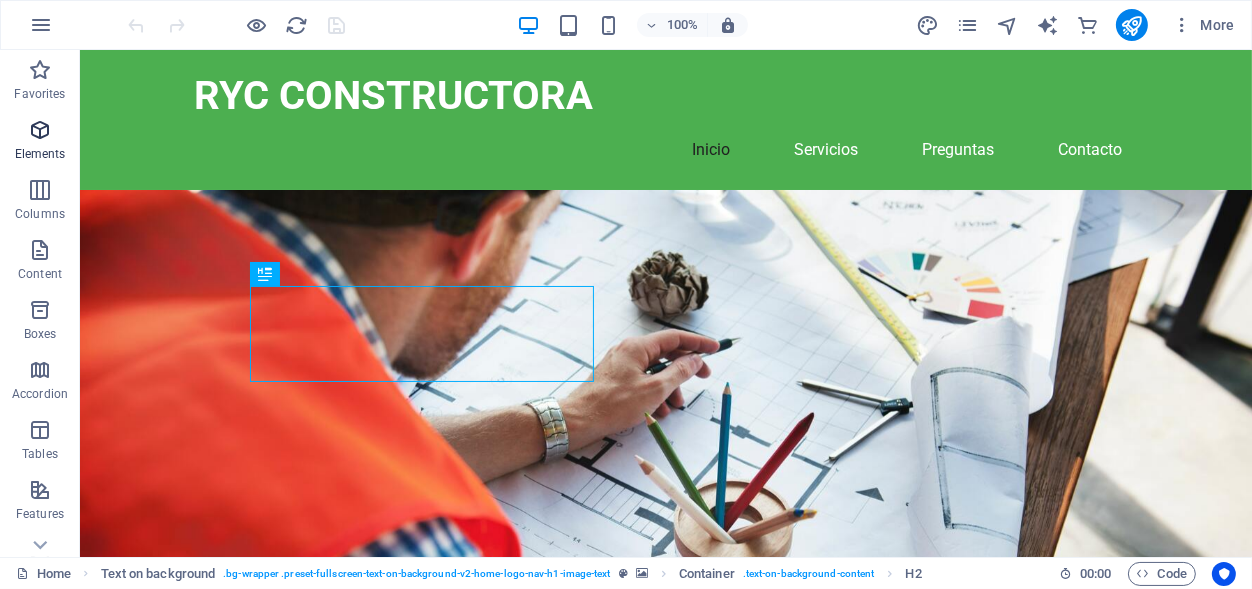 click at bounding box center (40, 130) 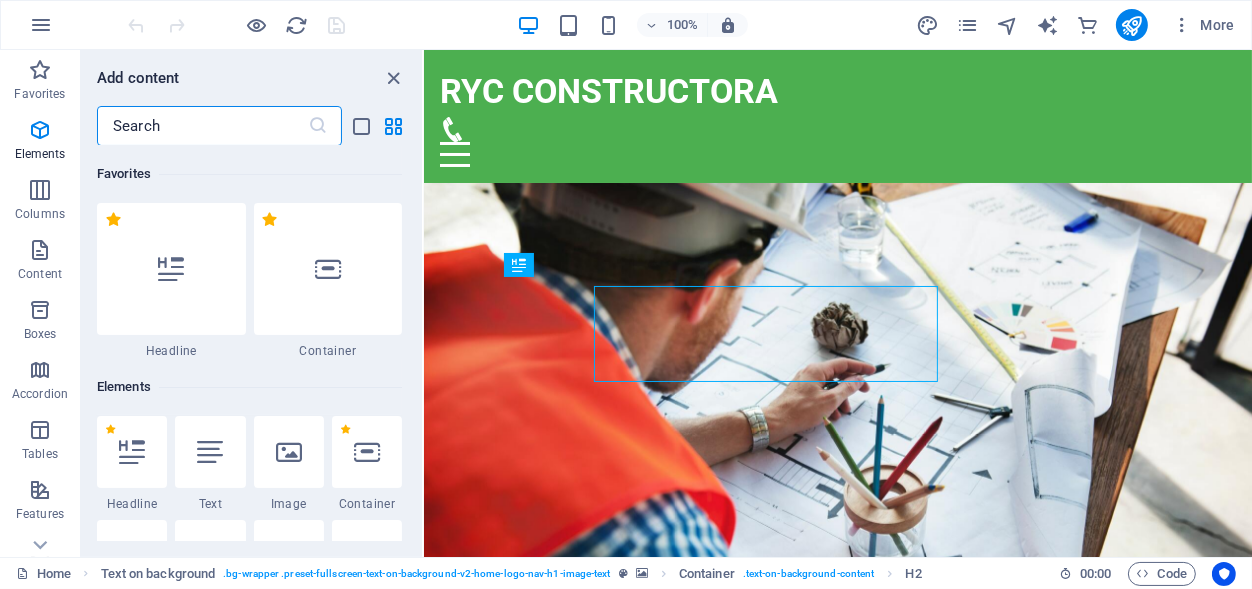 scroll, scrollTop: 212, scrollLeft: 0, axis: vertical 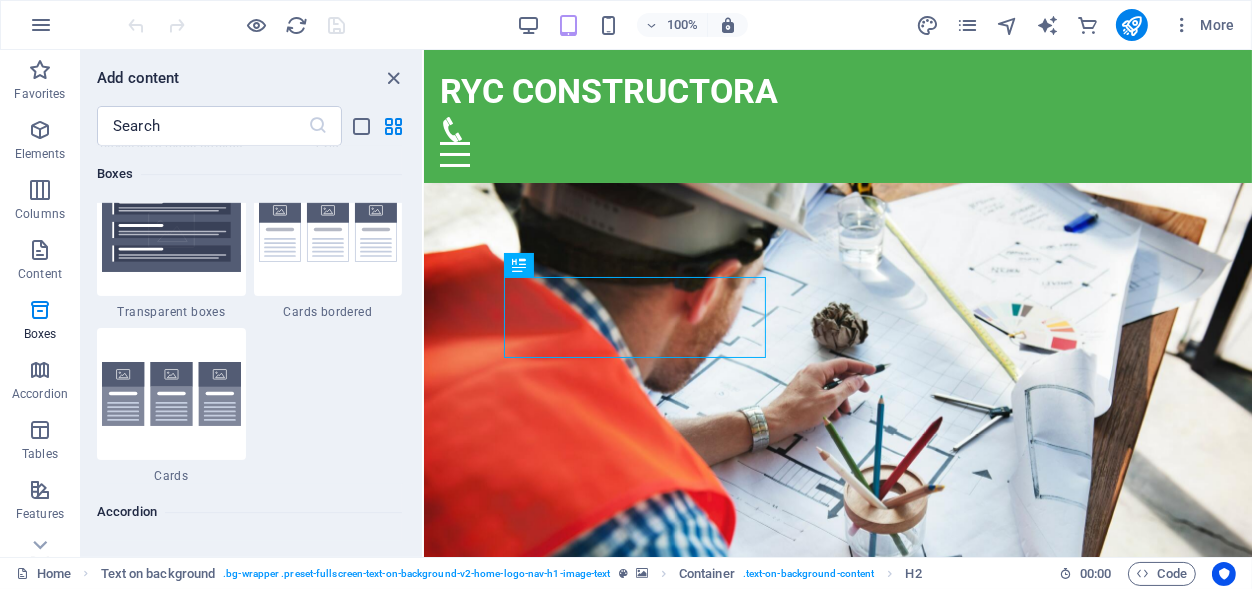 click on "Accordion" at bounding box center (249, 512) 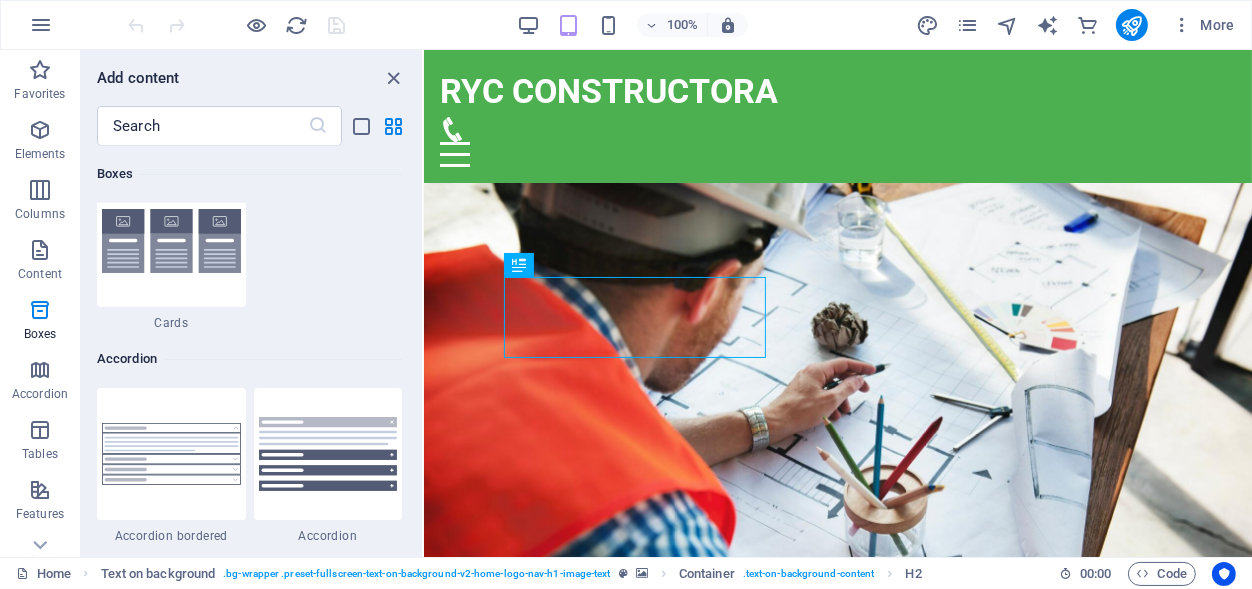 scroll, scrollTop: 6354, scrollLeft: 0, axis: vertical 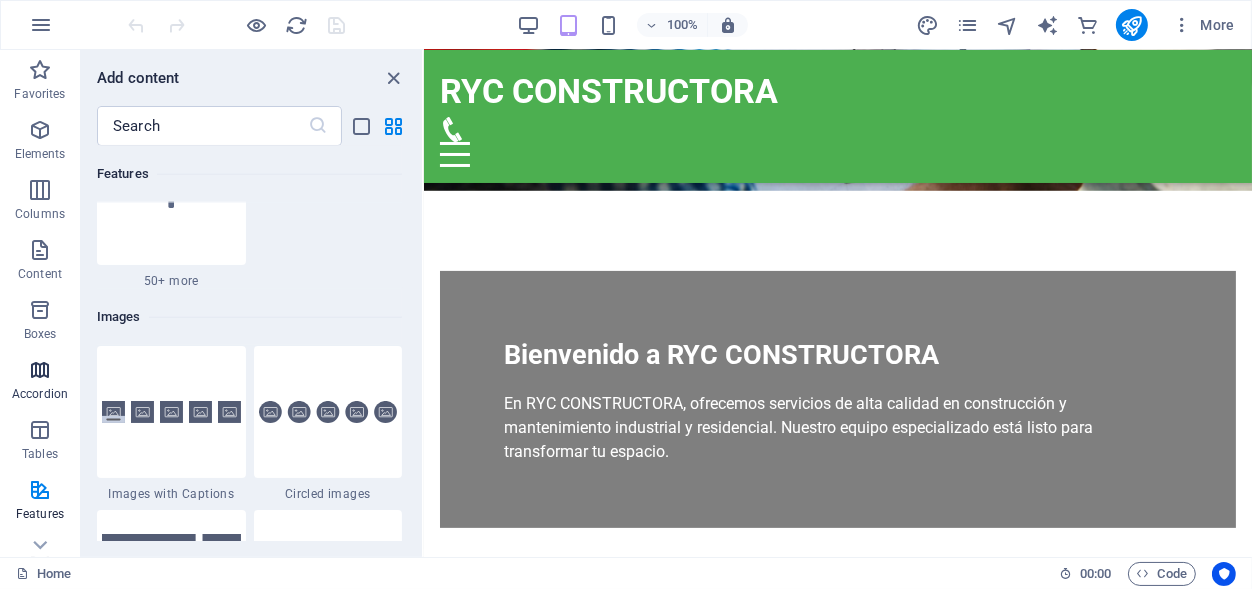 click on "Accordion" at bounding box center [40, 382] 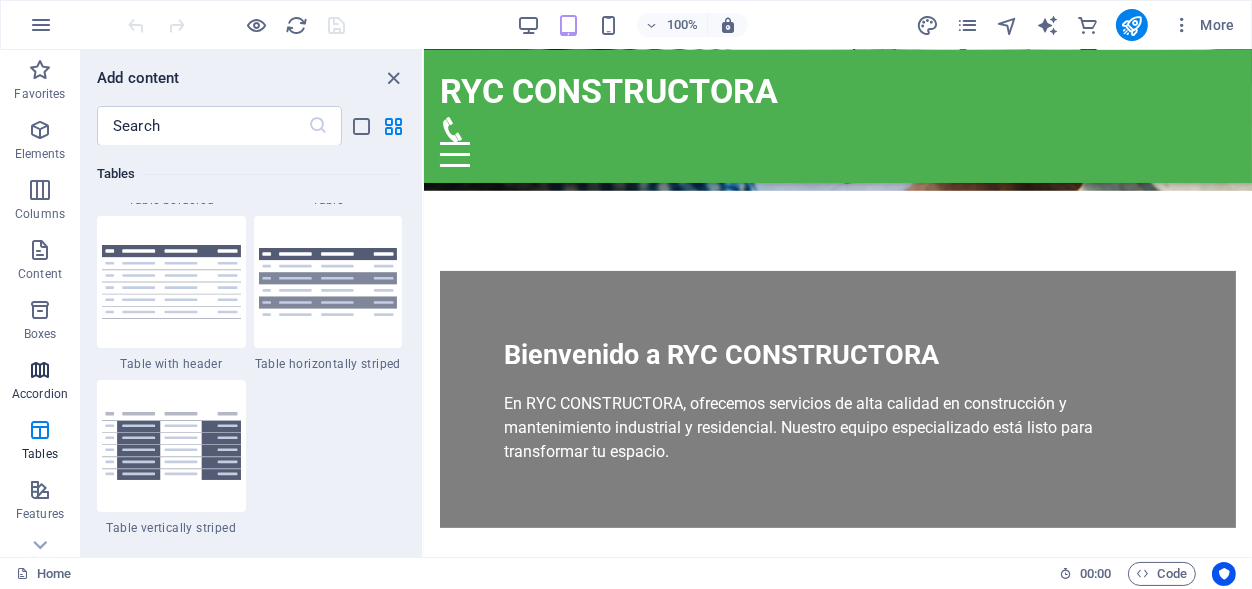 scroll, scrollTop: 6385, scrollLeft: 0, axis: vertical 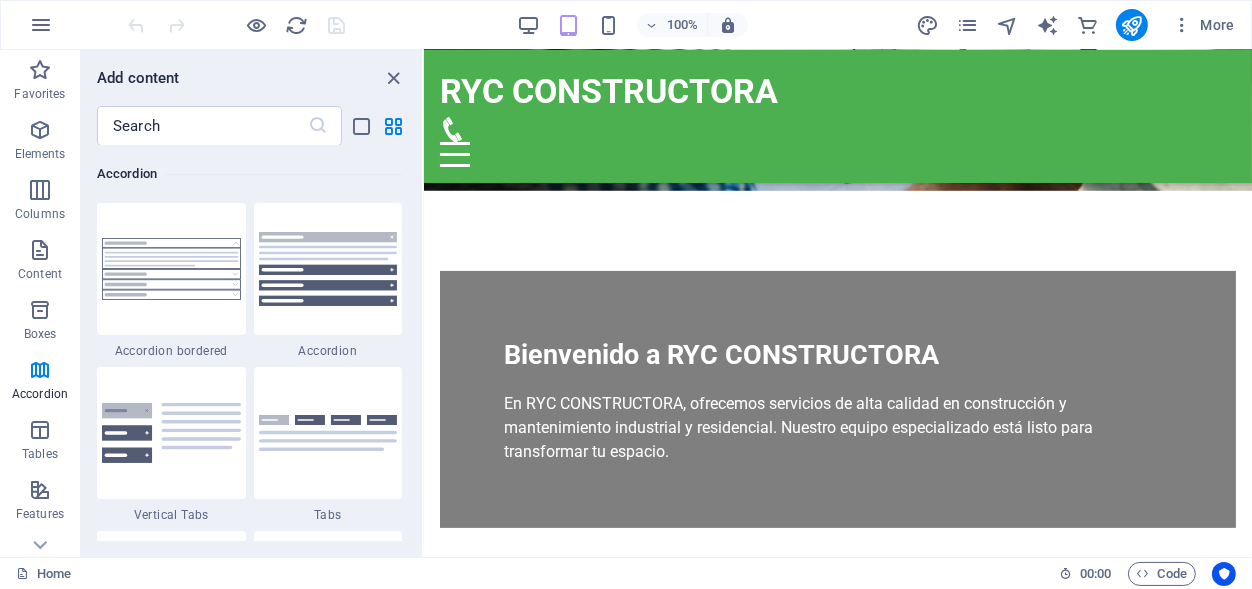 click on "Favorites 1 Star Headline 1 Star Container Elements 1 Star Headline 1 Star Text 1 Star Image 1 Star Container 1 Star Spacer 1 Star Separator 1 Star HTML 1 Star Icon 1 Star Button 1 Star Logo 1 Star SVG 1 Star Image slider 1 Star Slider 1 Star Gallery 1 Star Menu 1 Star Map 1 Star Facebook 1 Star Video 1 Star YouTube 1 Star Vimeo 1 Star Document 1 Star Audio 1 Star Iframe 1 Star Privacy 1 Star Languages Columns 1 Star Container 1 Star 2 columns 1 Star 3 columns 1 Star 4 columns 1 Star 5 columns 1 Star 6 columns 1 Star 40-60 1 Star 20-80 1 Star 80-20 1 Star 30-70 1 Star 70-30 1 Star Unequal Columns 1 Star 25-25-50 1 Star 25-50-25 1 Star 50-25-25 1 Star 20-60-20 1 Star 50-16-16-16 1 Star 16-16-16-50 1 Star Grid 2-1 1 Star Grid 1-2 1 Star Grid 3-1 1 Star Grid 1-3 1 Star Grid 4-1 1 Star Grid 1-4 1 Star Grid 1-2-1 1 Star Grid 1-1-2 1 Star Grid 2h-2v 1 Star Grid 2v-2h 1 Star Grid 2-1-2 1 Star Grid 3-4 Content 1 Star Text in columns 1 Star Text 1 Star Text with separator 1 Star Image with text box 1 Star 1 Star Boxes" at bounding box center [251, 343] 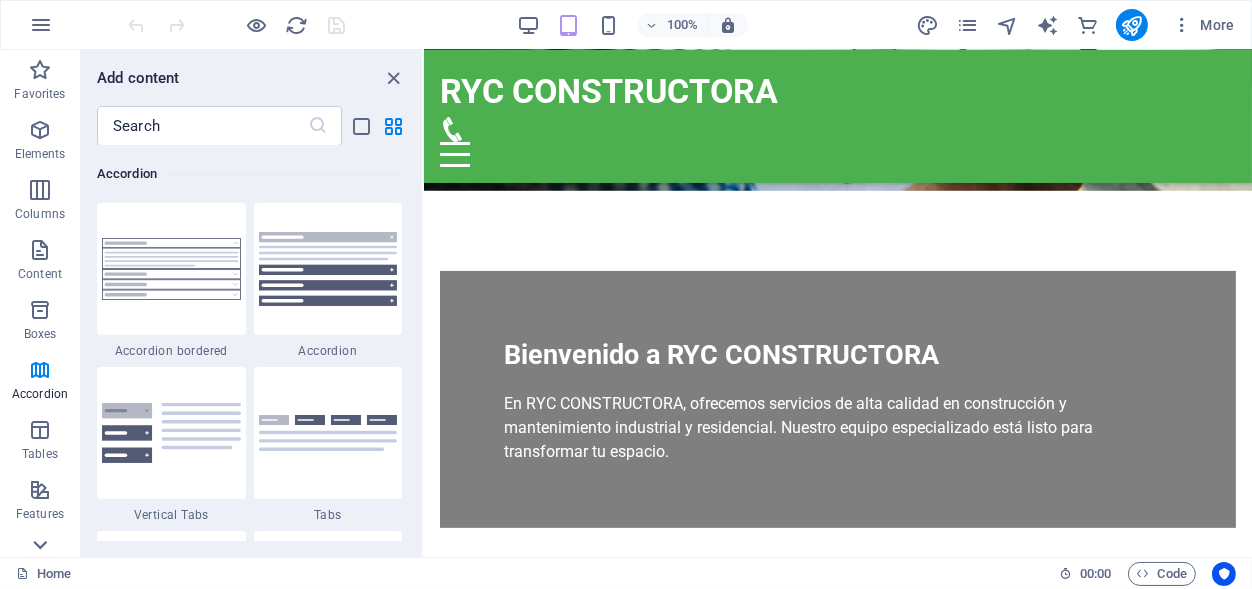 click 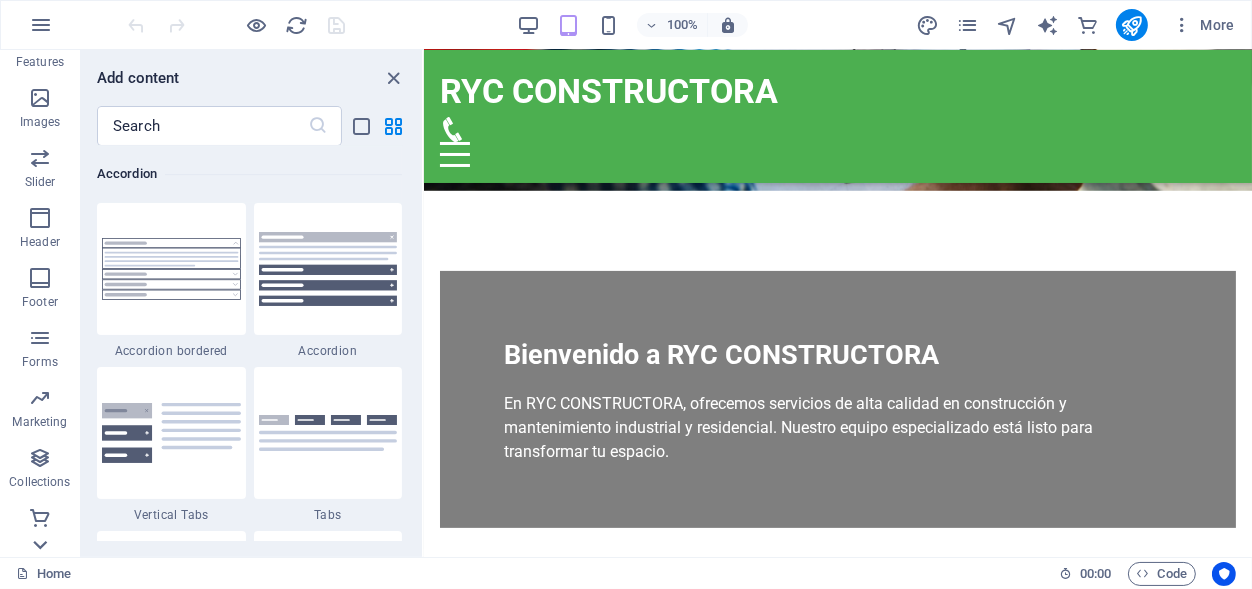 scroll, scrollTop: 452, scrollLeft: 0, axis: vertical 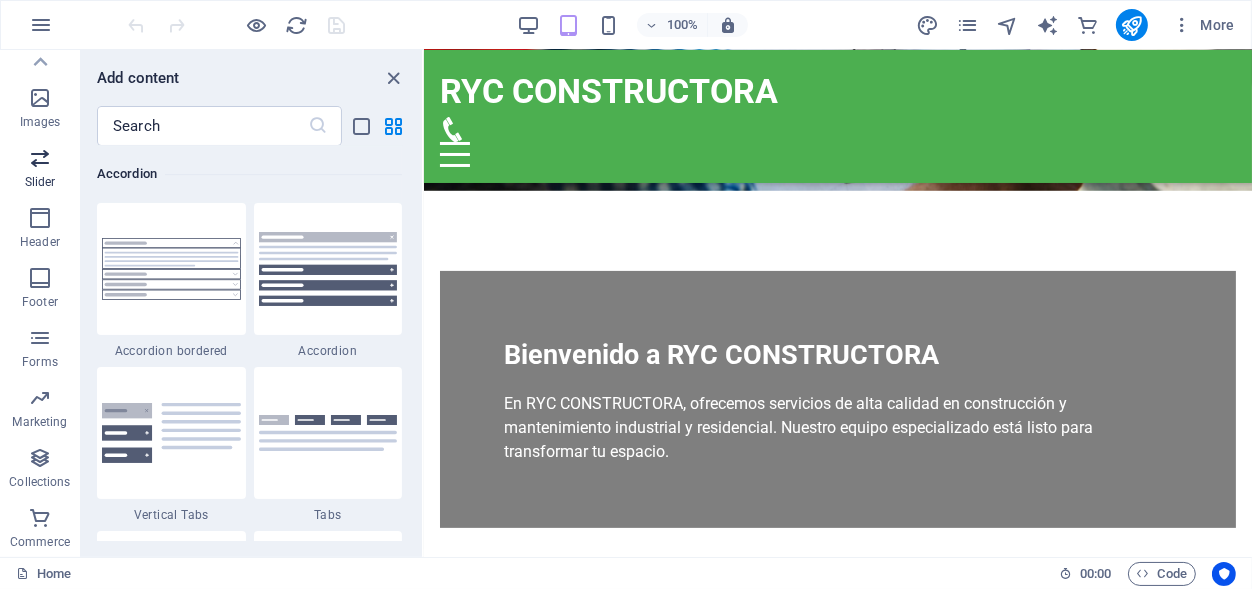 click on "Slider" at bounding box center [40, 170] 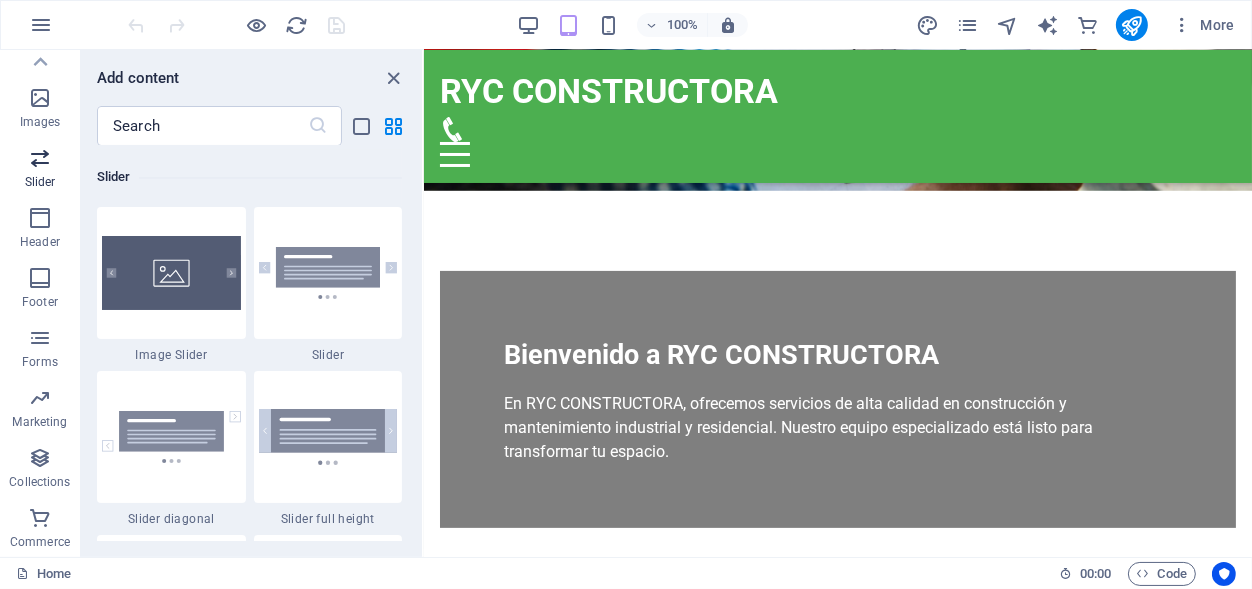 scroll, scrollTop: 11337, scrollLeft: 0, axis: vertical 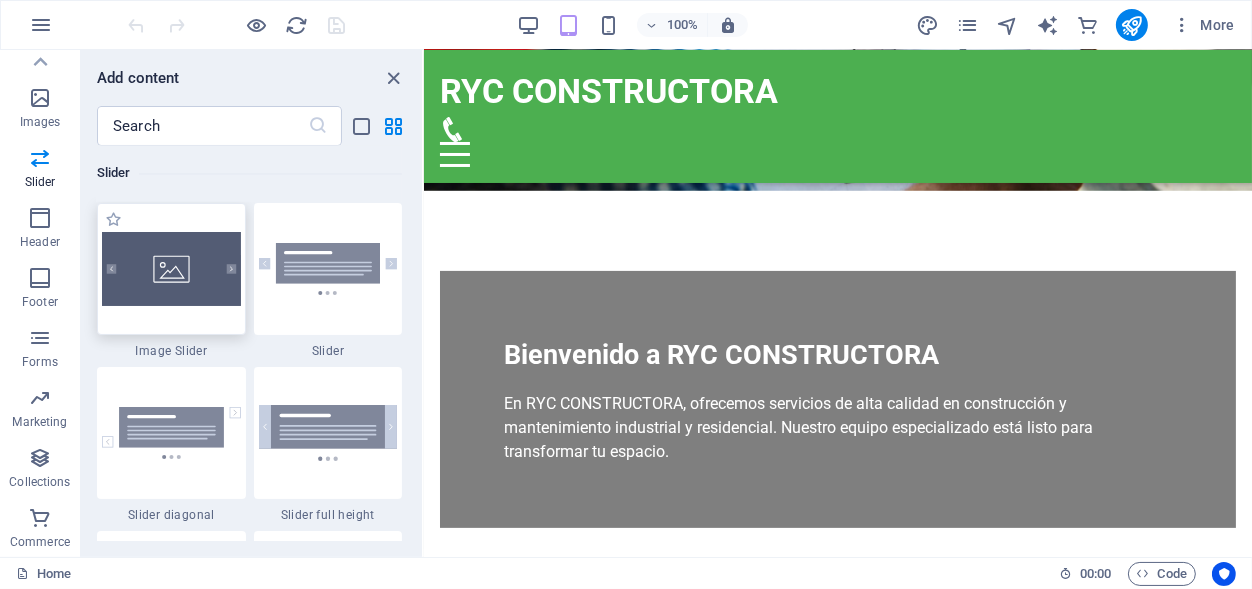 click at bounding box center [171, 269] 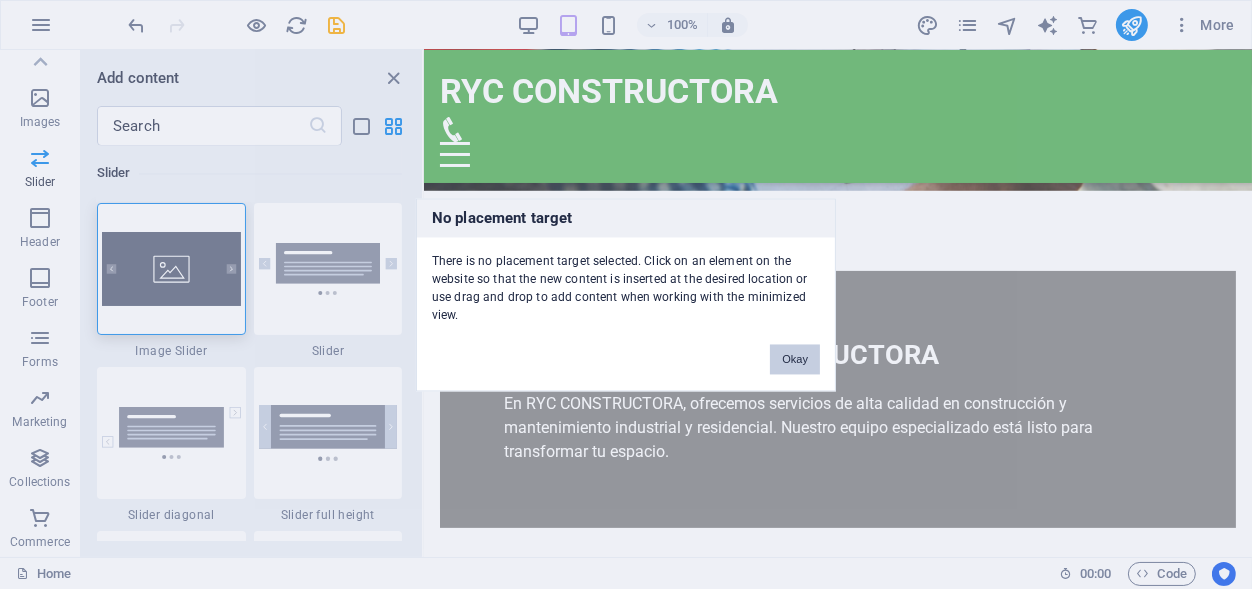 click on "No placement target There is no placement target selected. Click on an element on the website so that the new content is inserted at the desired location or use drag and drop to add content when working with the minimized view. Okay" at bounding box center (626, 294) 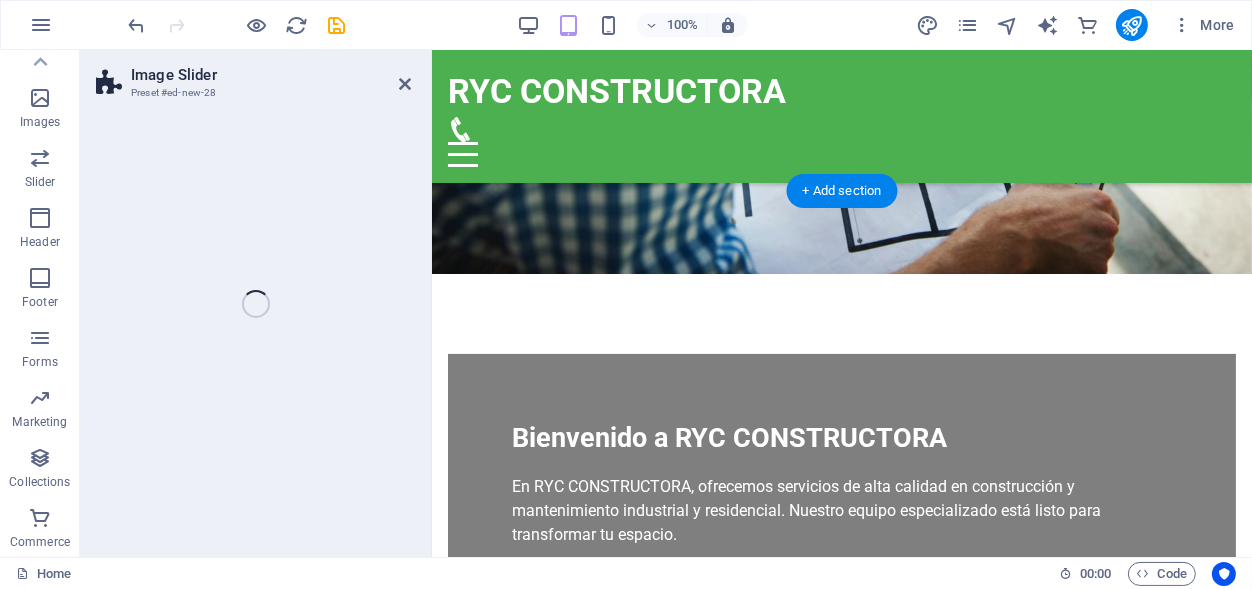 drag, startPoint x: 593, startPoint y: 307, endPoint x: 572, endPoint y: 413, distance: 108.060165 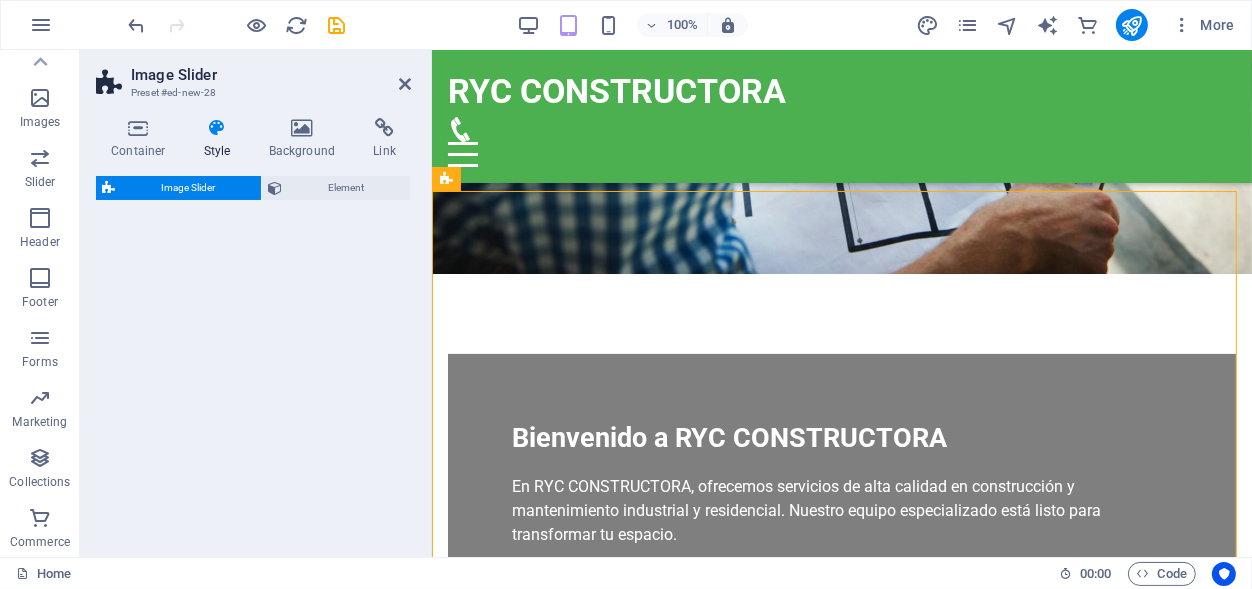 scroll, scrollTop: 452, scrollLeft: 0, axis: vertical 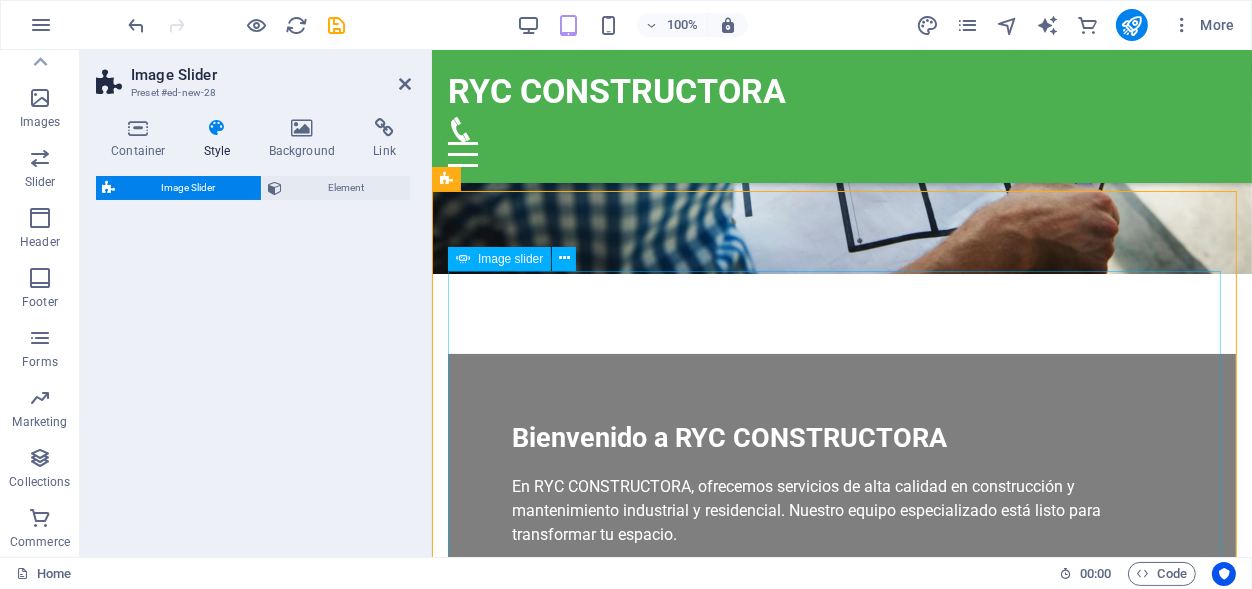 select on "rem" 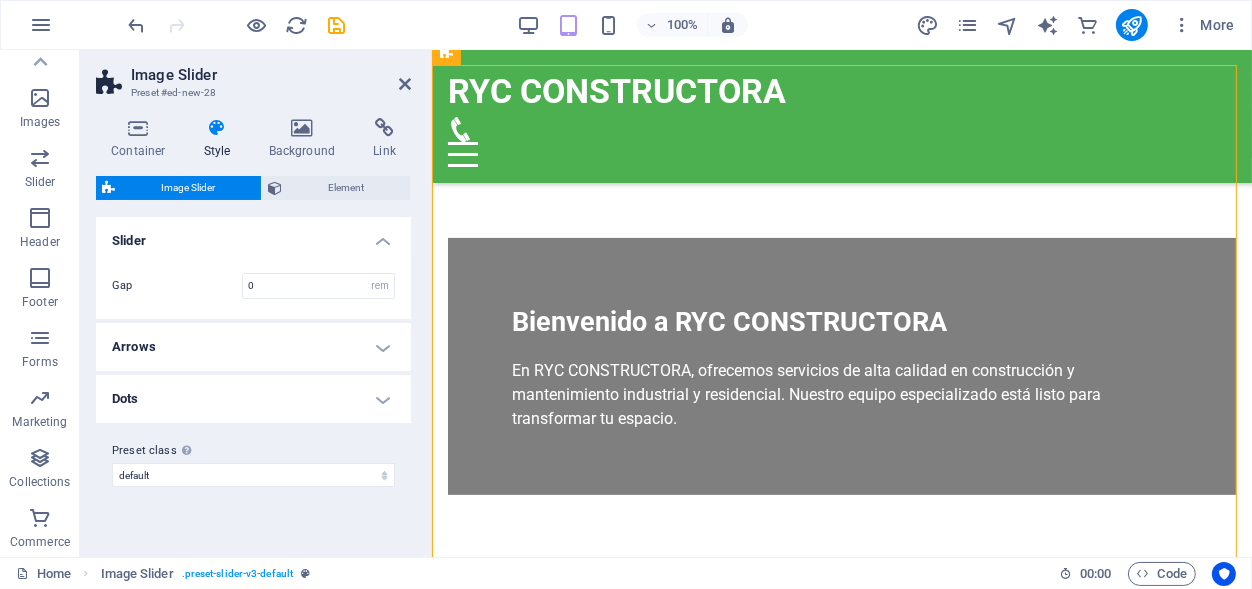 scroll, scrollTop: 596, scrollLeft: 0, axis: vertical 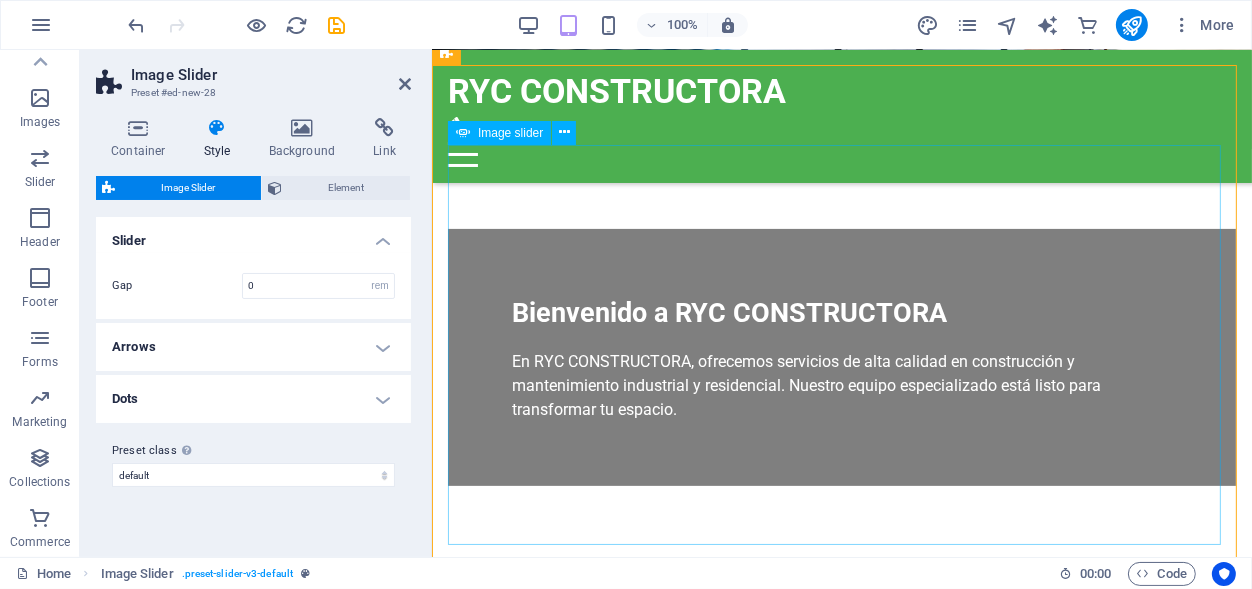 click at bounding box center (-587, 1768) 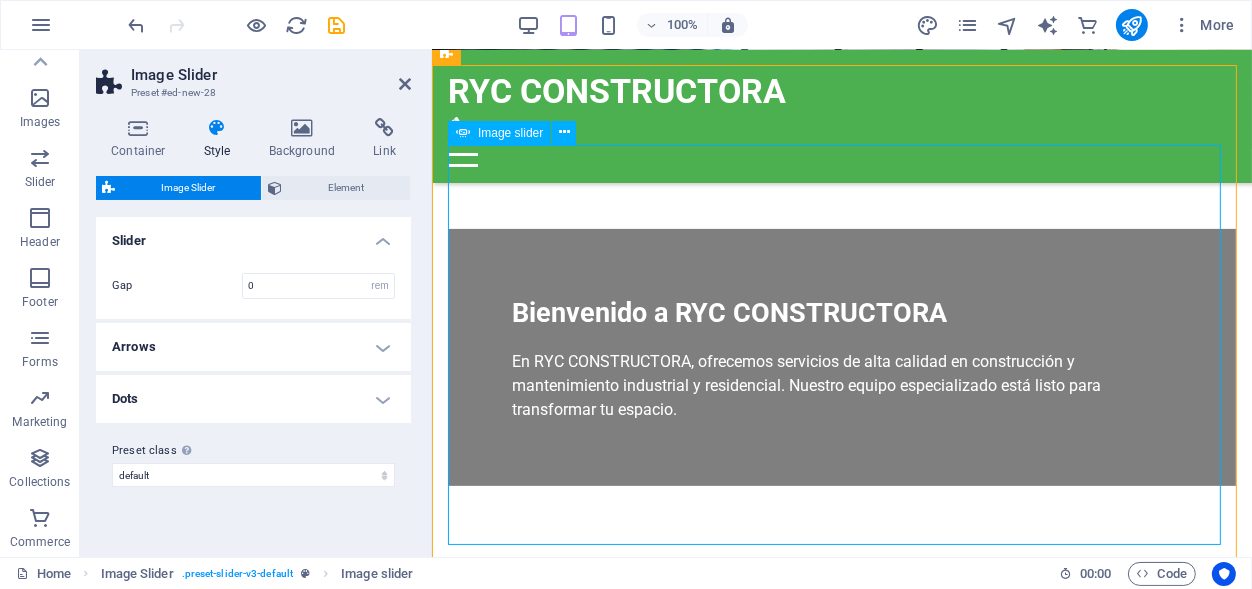 click at bounding box center (463, 133) 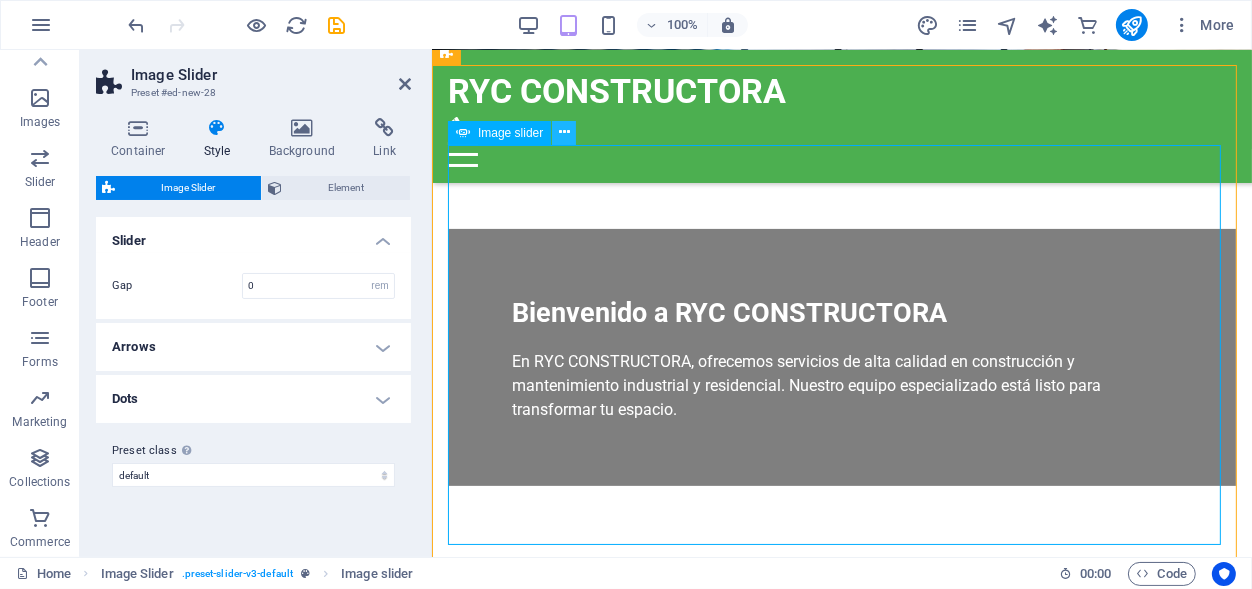 click at bounding box center (564, 132) 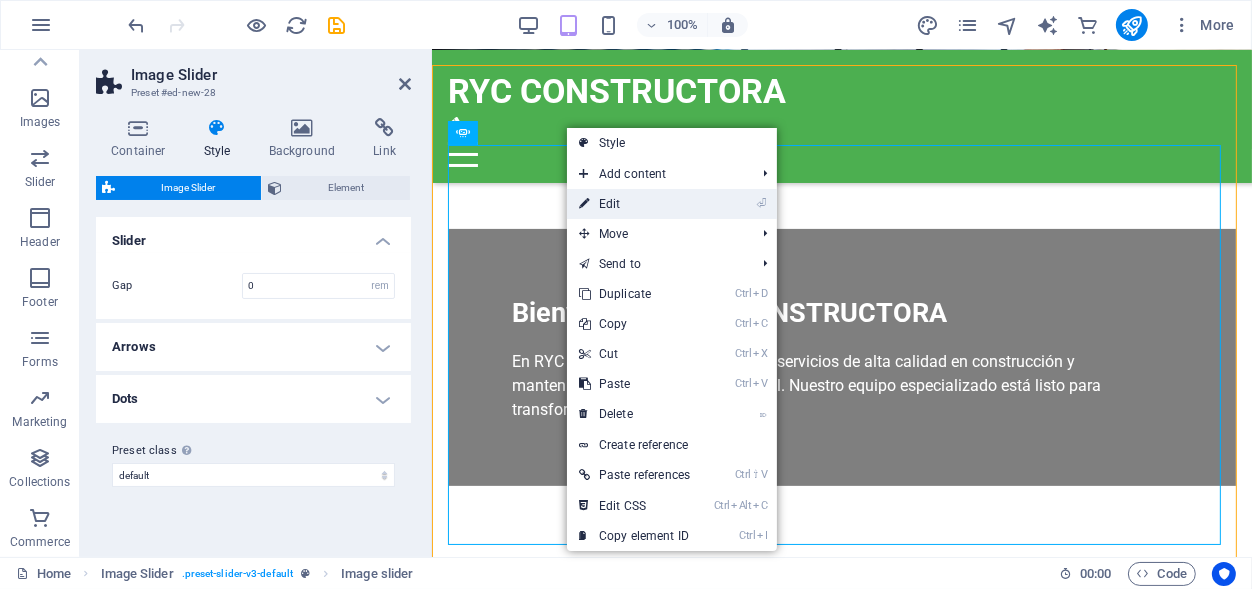 click on "⏎  Edit" at bounding box center [634, 204] 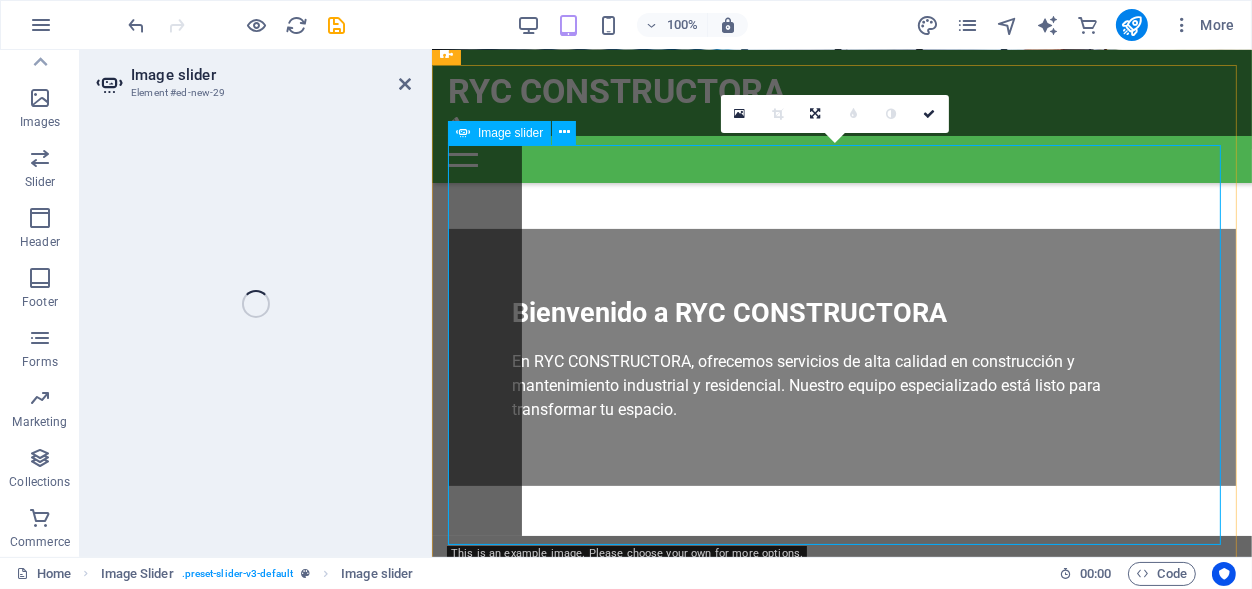 select on "px" 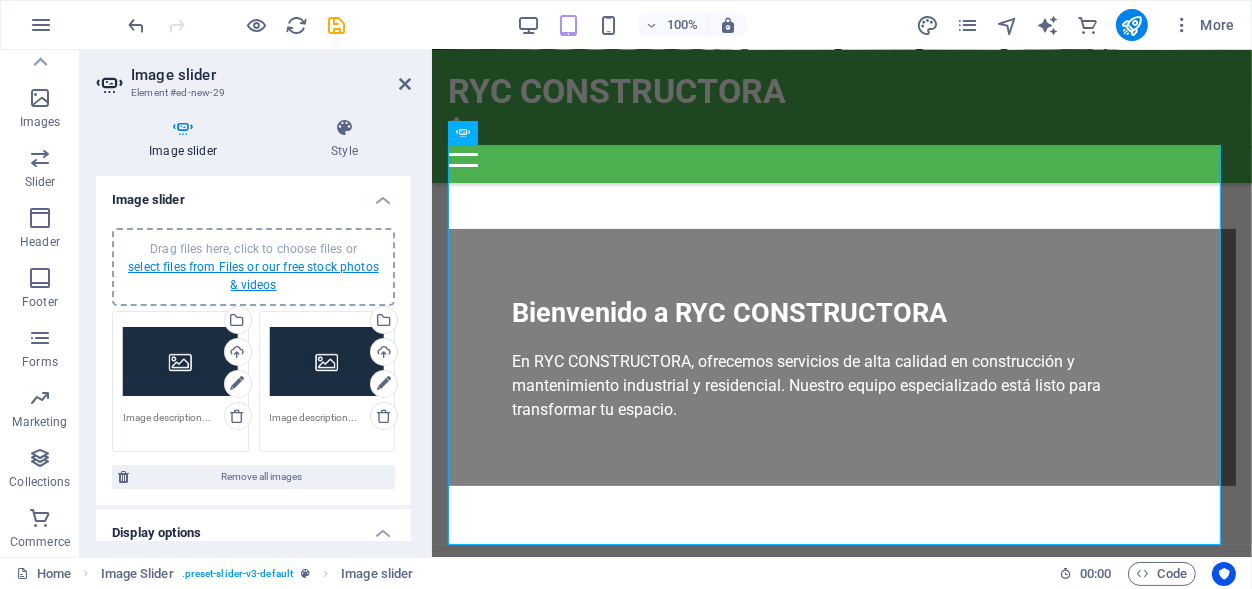 click on "select files from Files or our free stock photos & videos" at bounding box center (253, 276) 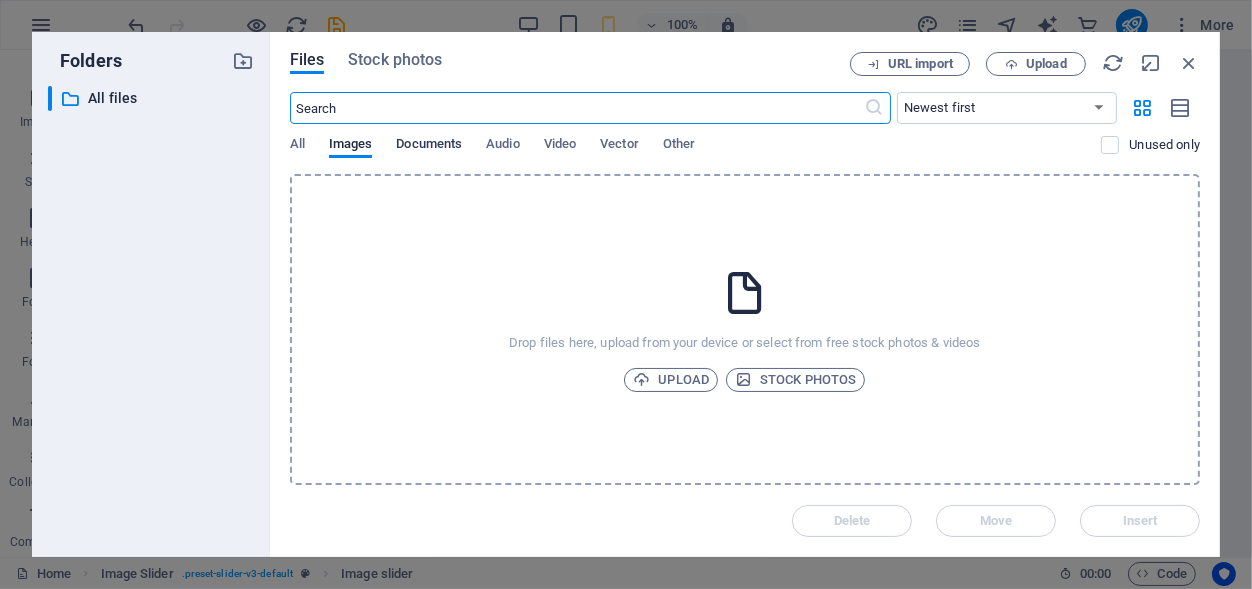 click on "Documents" at bounding box center [429, 146] 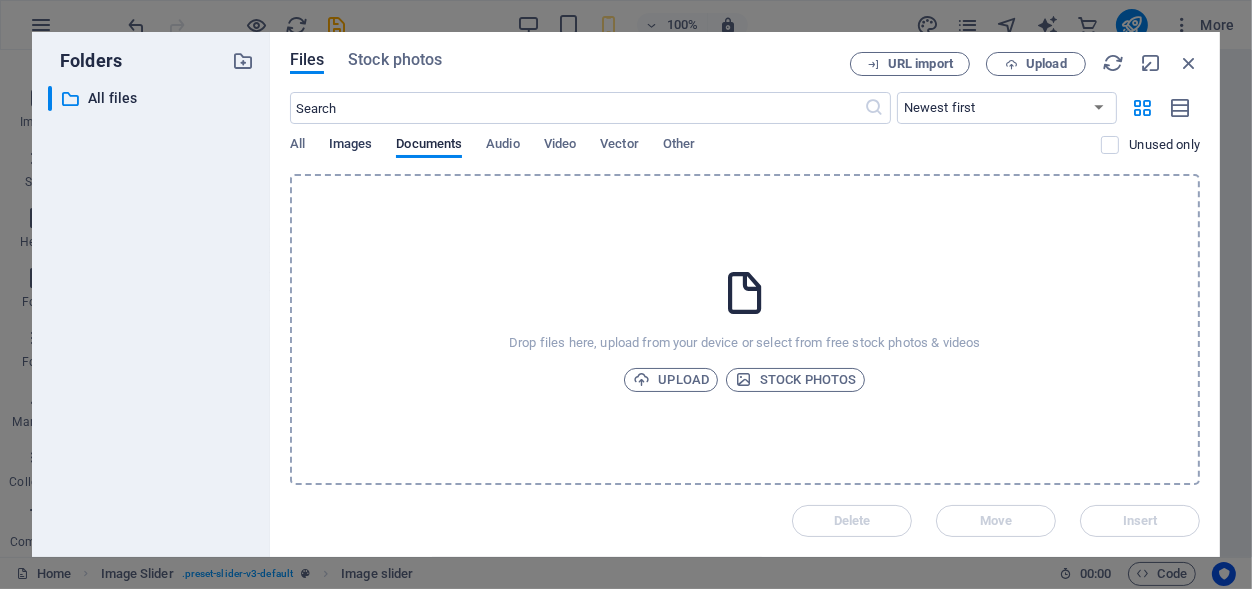 click on "Images" at bounding box center (351, 146) 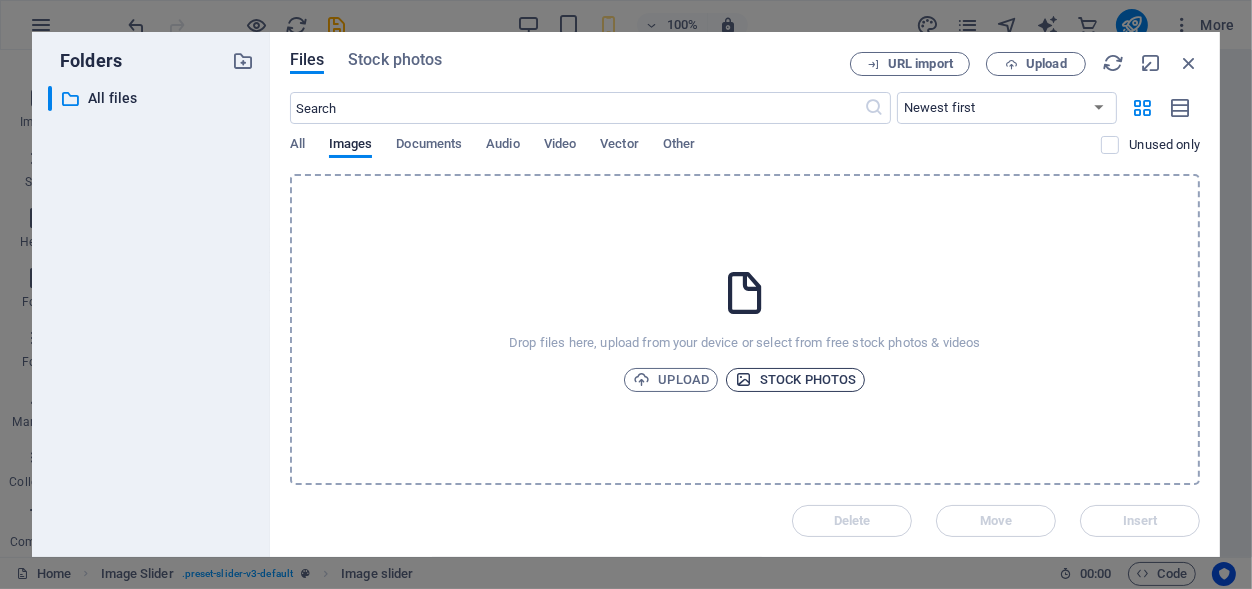 click on "Stock photos" at bounding box center (795, 380) 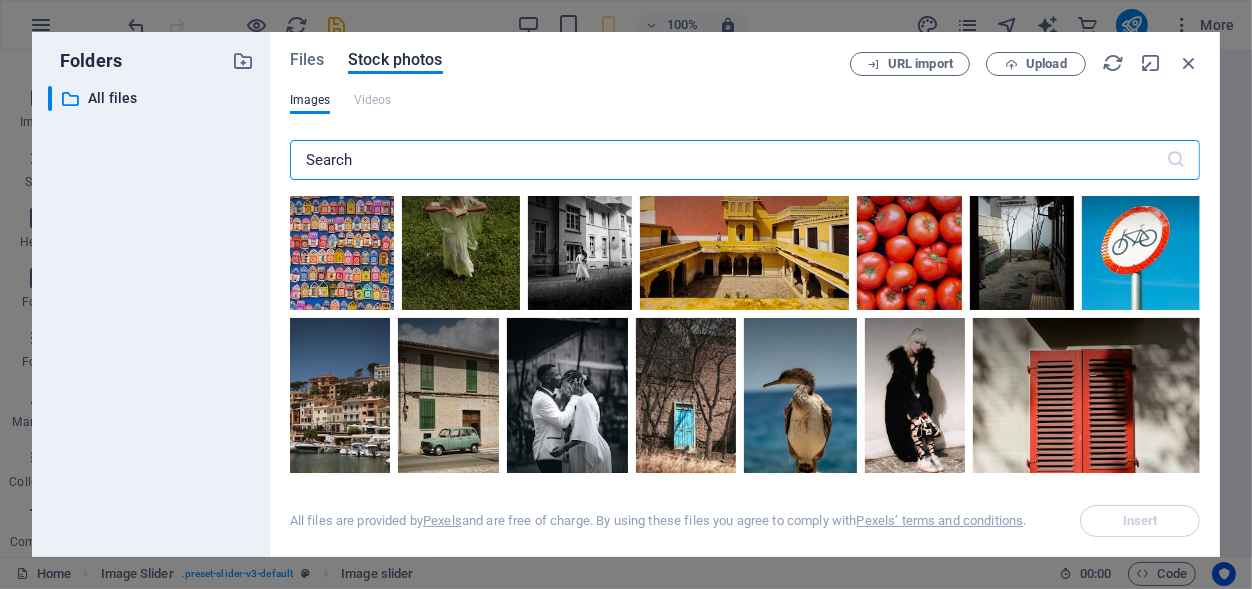 scroll, scrollTop: 0, scrollLeft: 0, axis: both 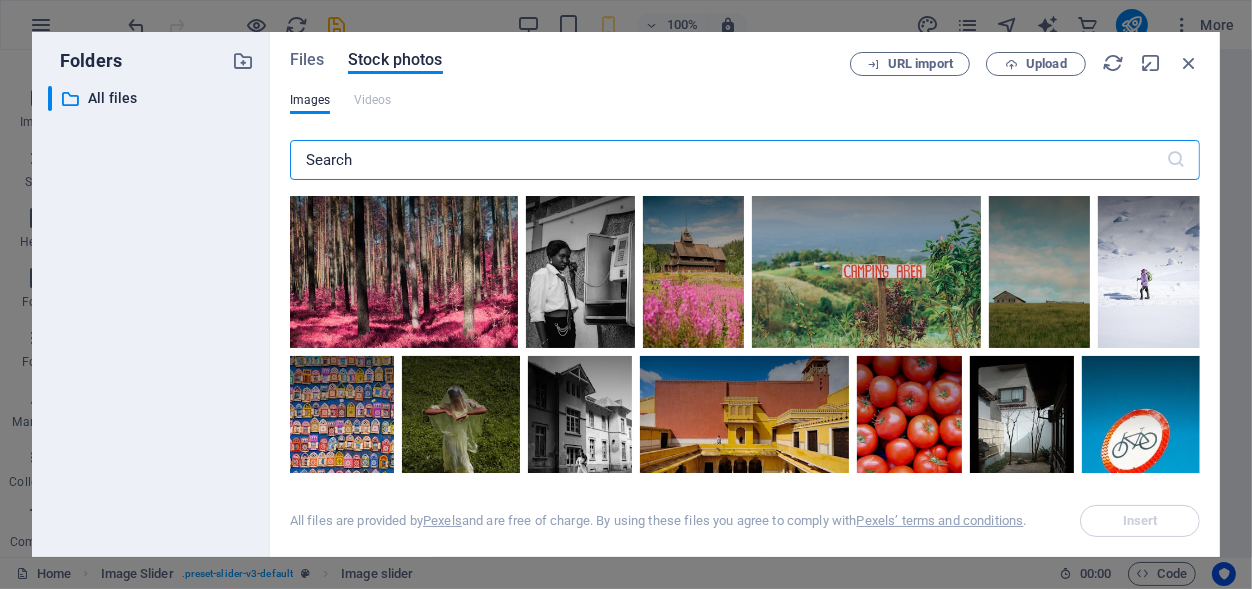 click at bounding box center [728, 160] 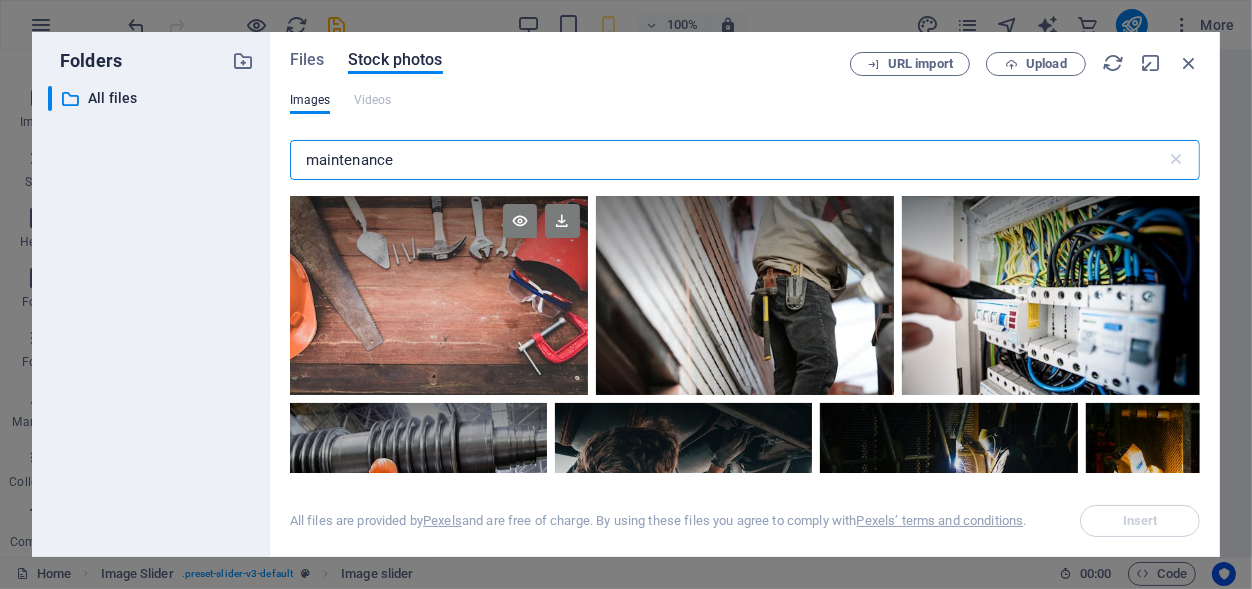 type on "maintenance" 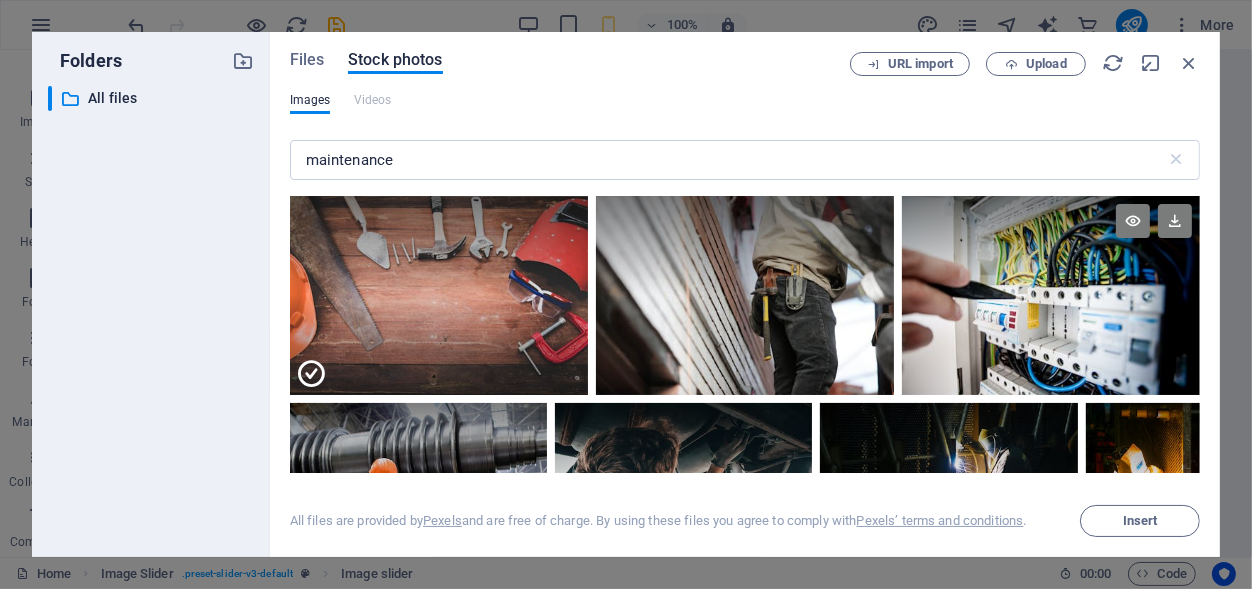 click at bounding box center [1051, 245] 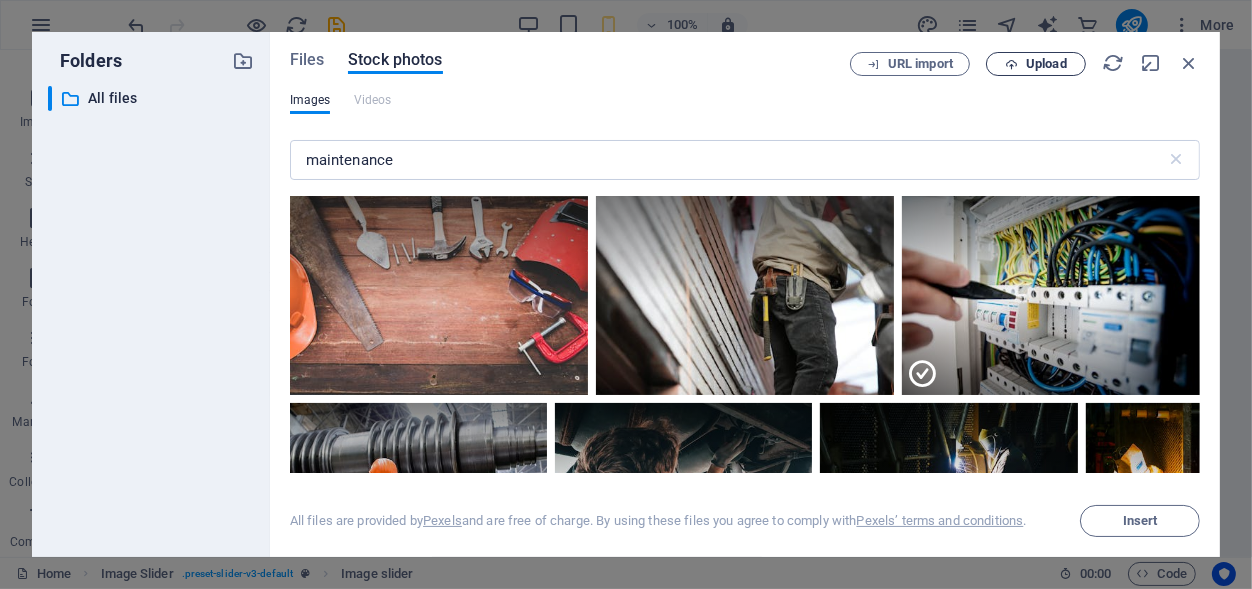 click on "Upload" at bounding box center [1046, 64] 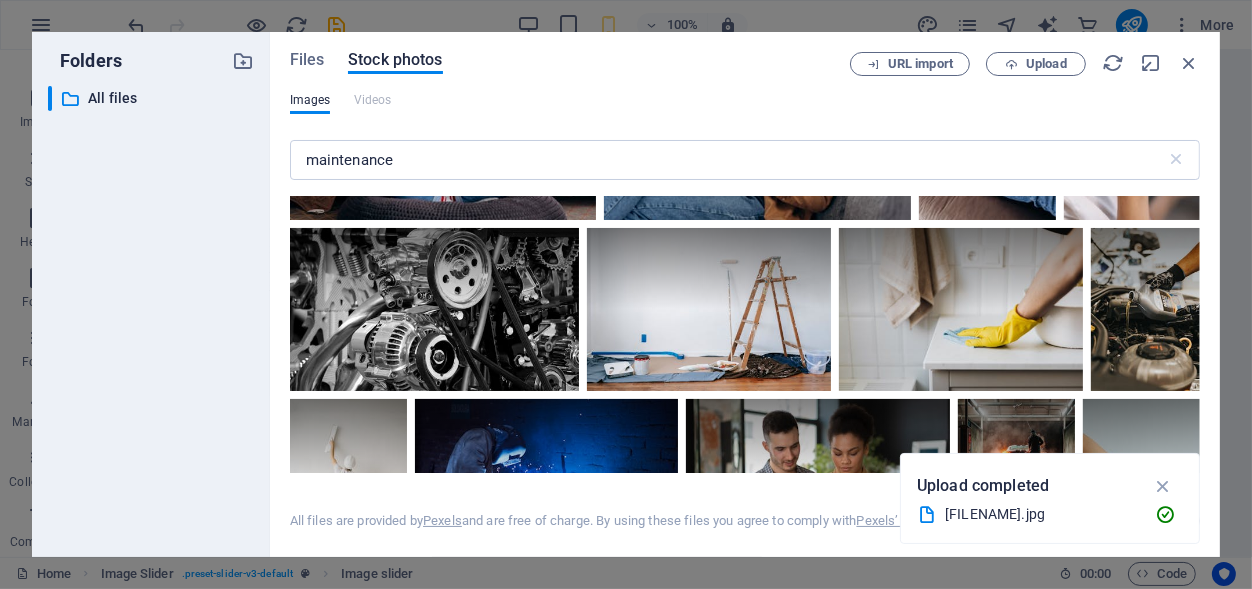 scroll, scrollTop: 2562, scrollLeft: 0, axis: vertical 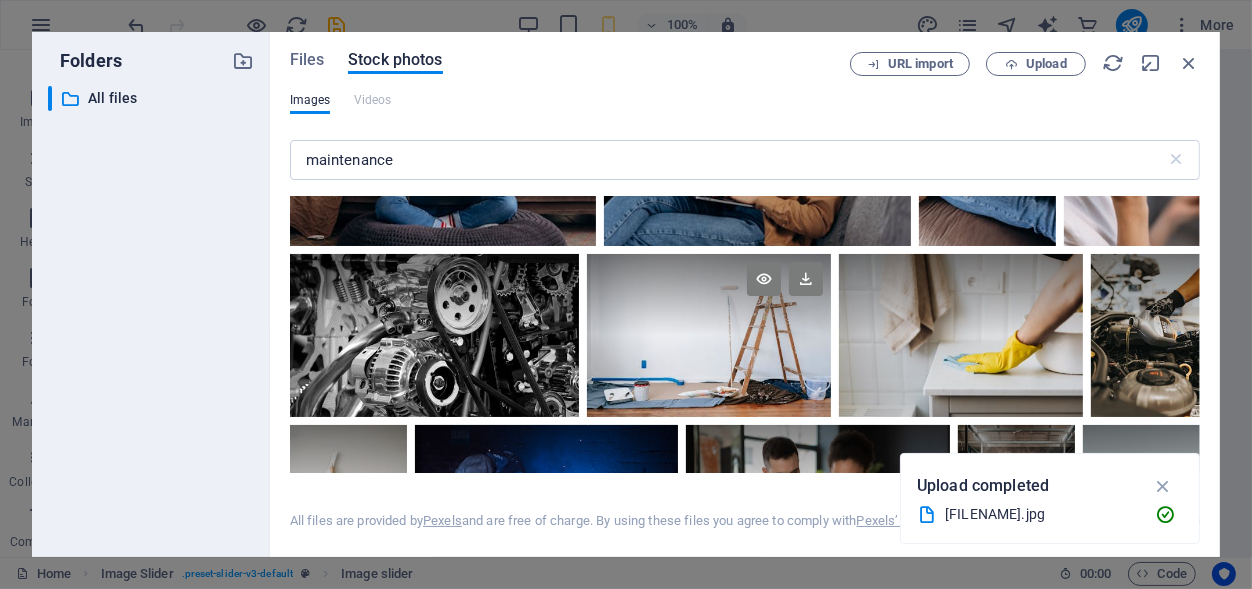 click at bounding box center [709, 335] 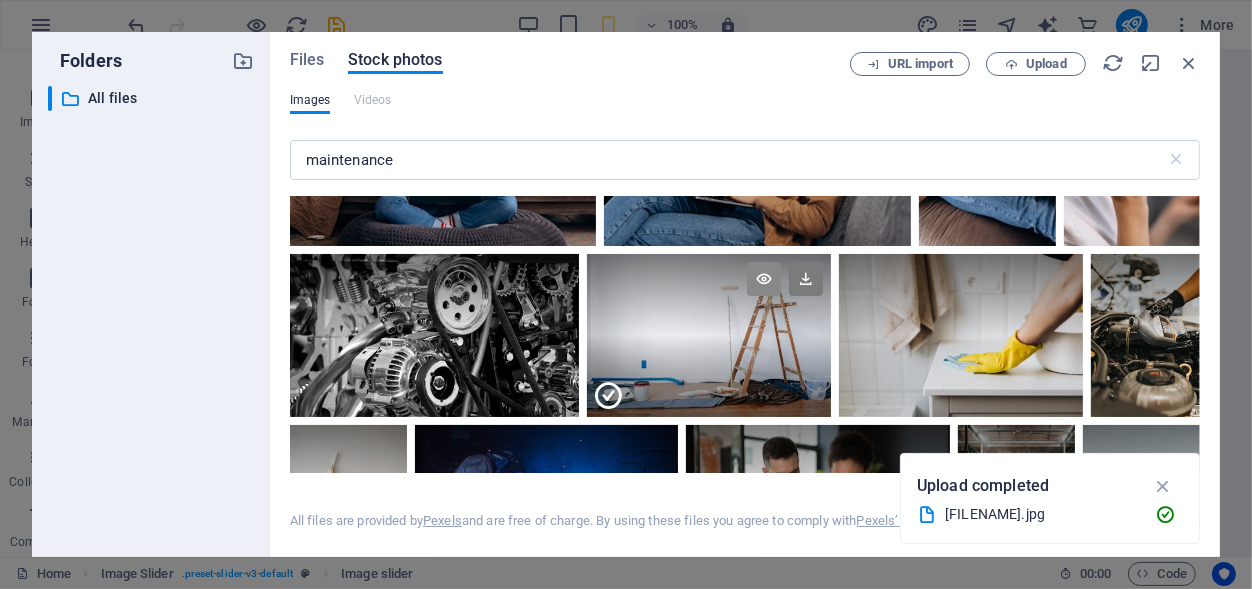 click at bounding box center (764, 279) 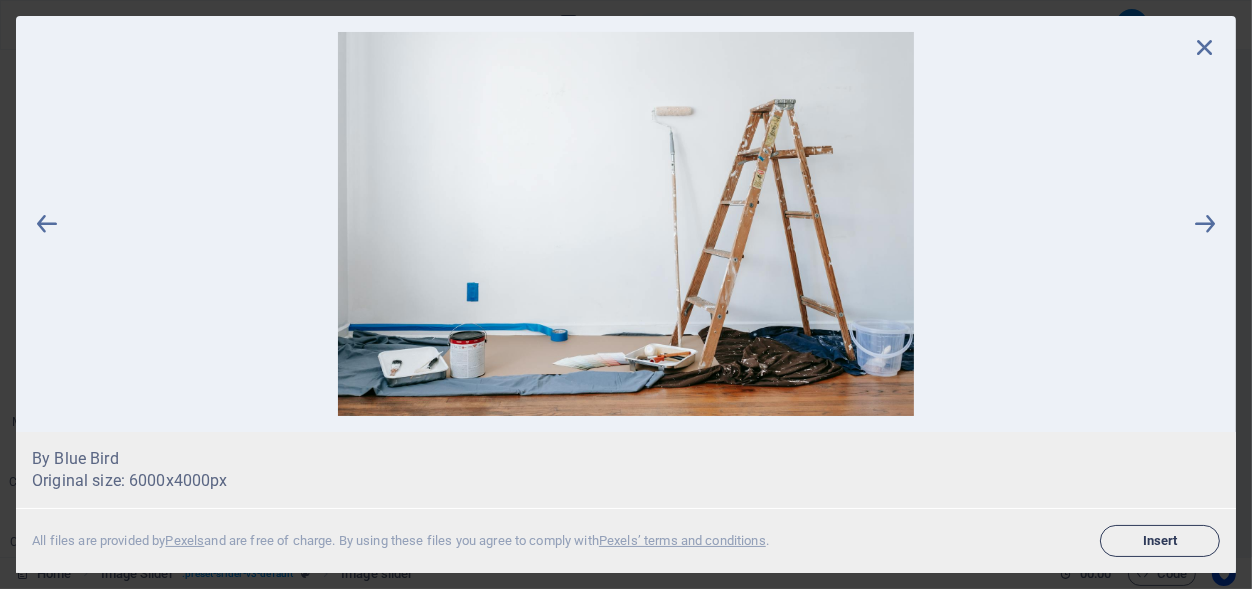 click on "Insert" at bounding box center [1160, 541] 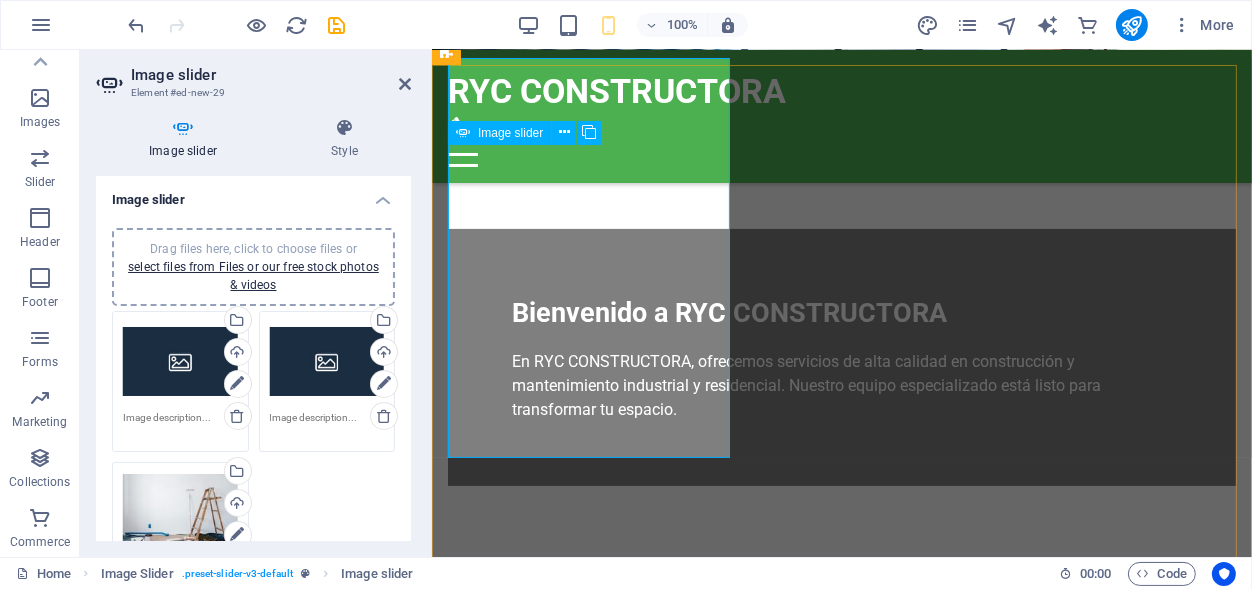 scroll, scrollTop: 452, scrollLeft: 0, axis: vertical 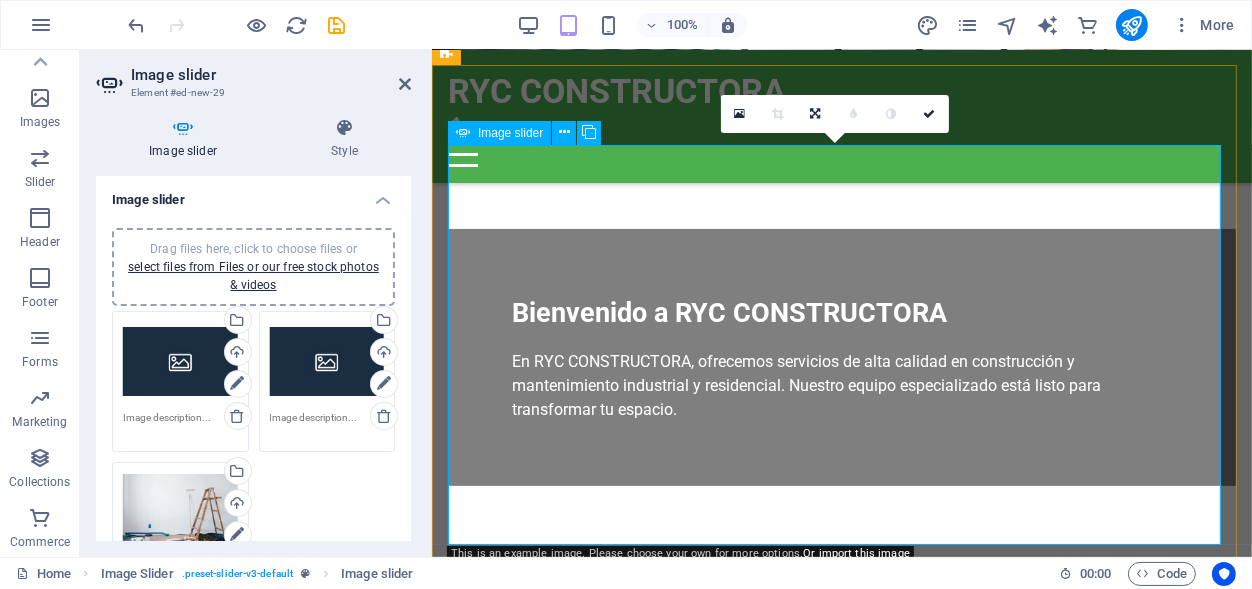 click at bounding box center [841, 666] 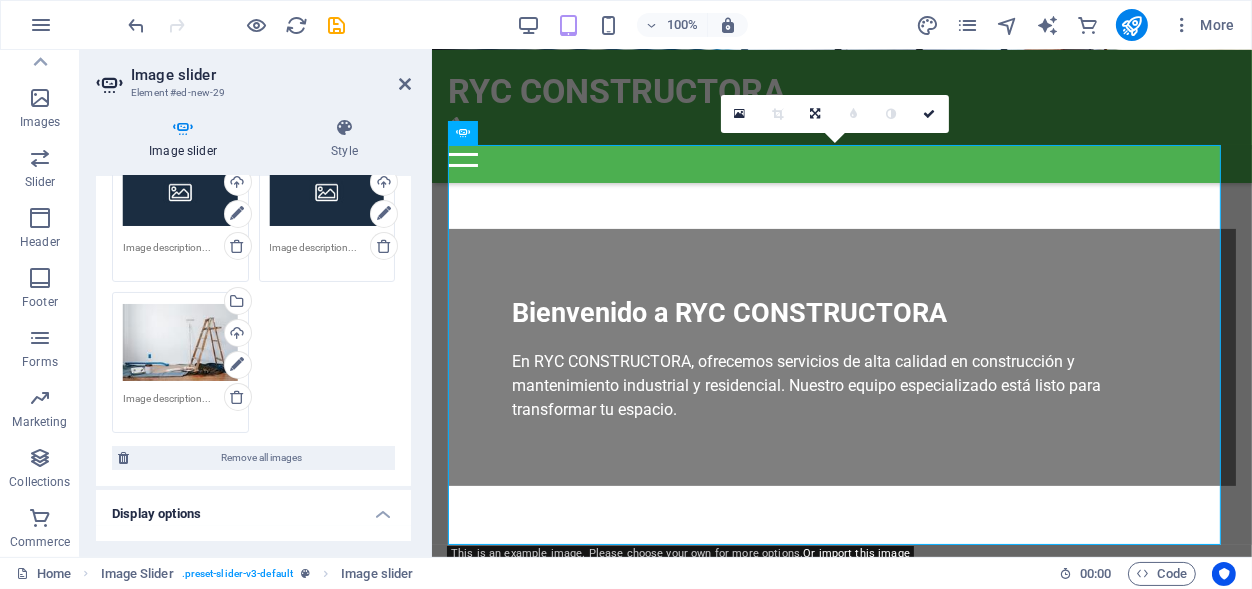 scroll, scrollTop: 30, scrollLeft: 0, axis: vertical 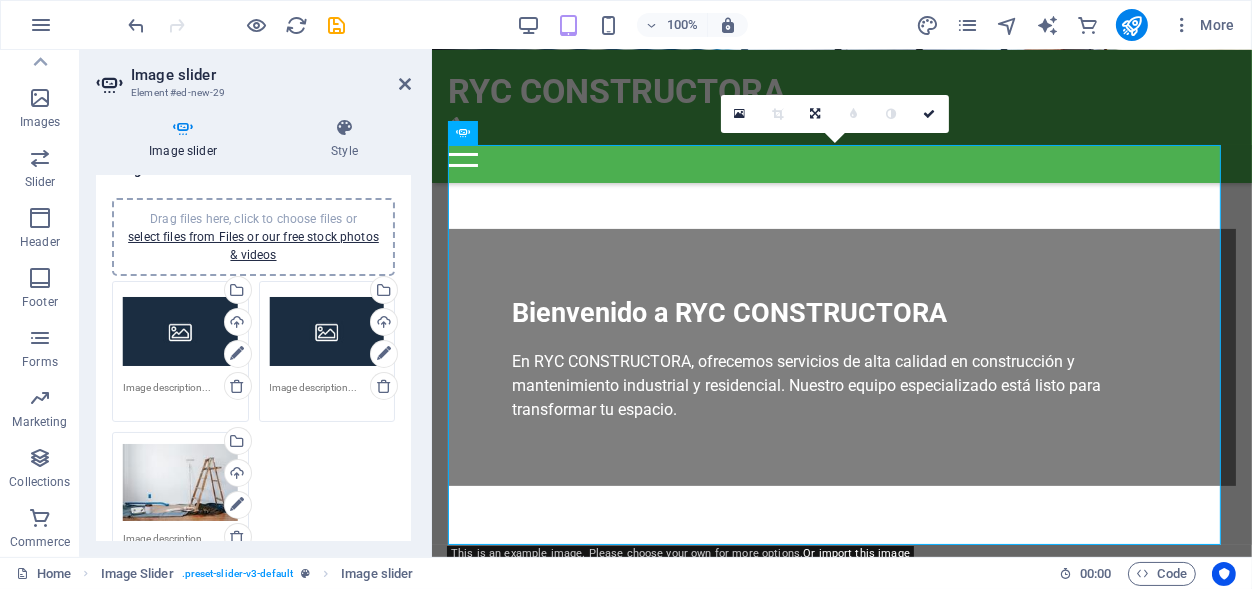 click on "Drag files here, click to choose files or select files from Files or our free stock photos & videos" at bounding box center [180, 332] 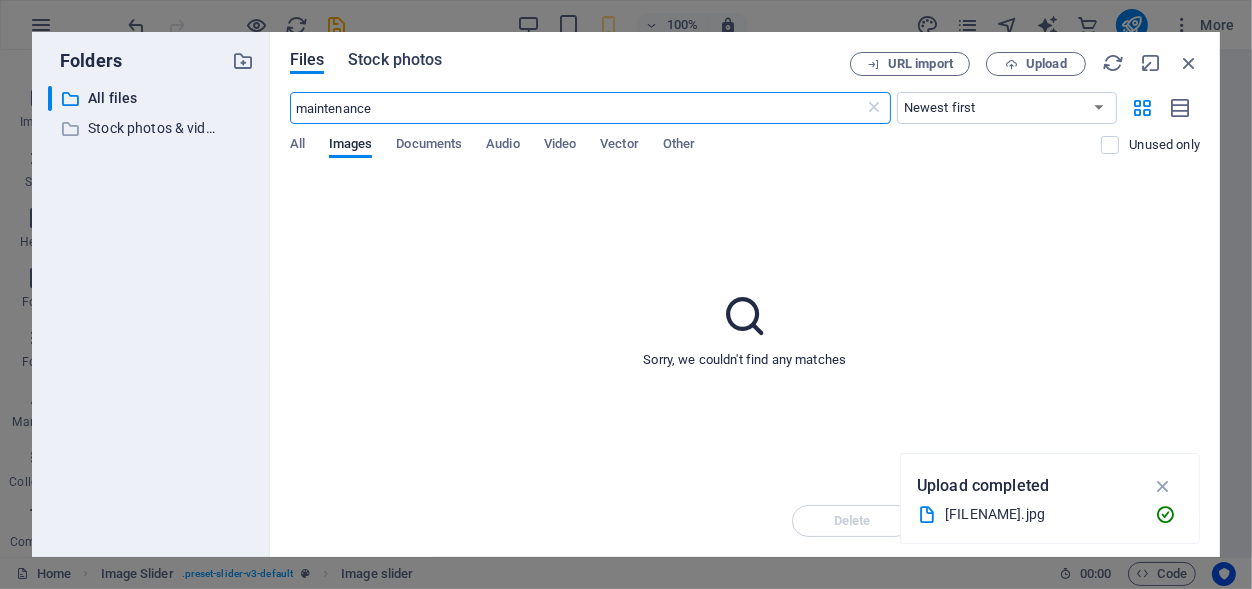 type on "maintenance" 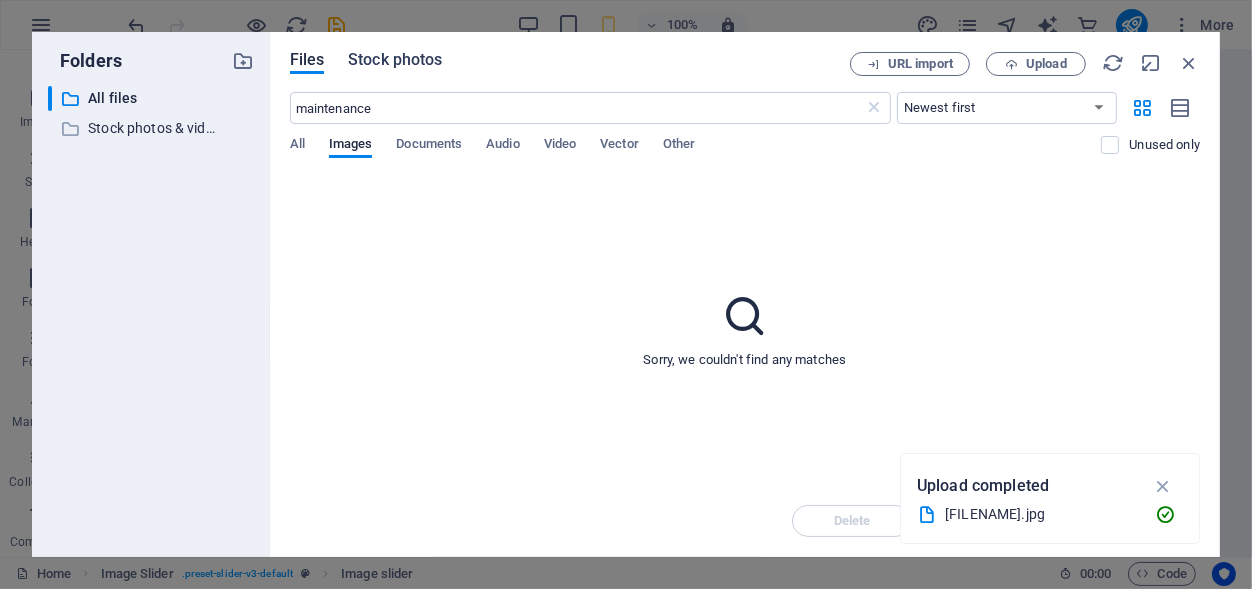 click on "Stock photos" at bounding box center (395, 60) 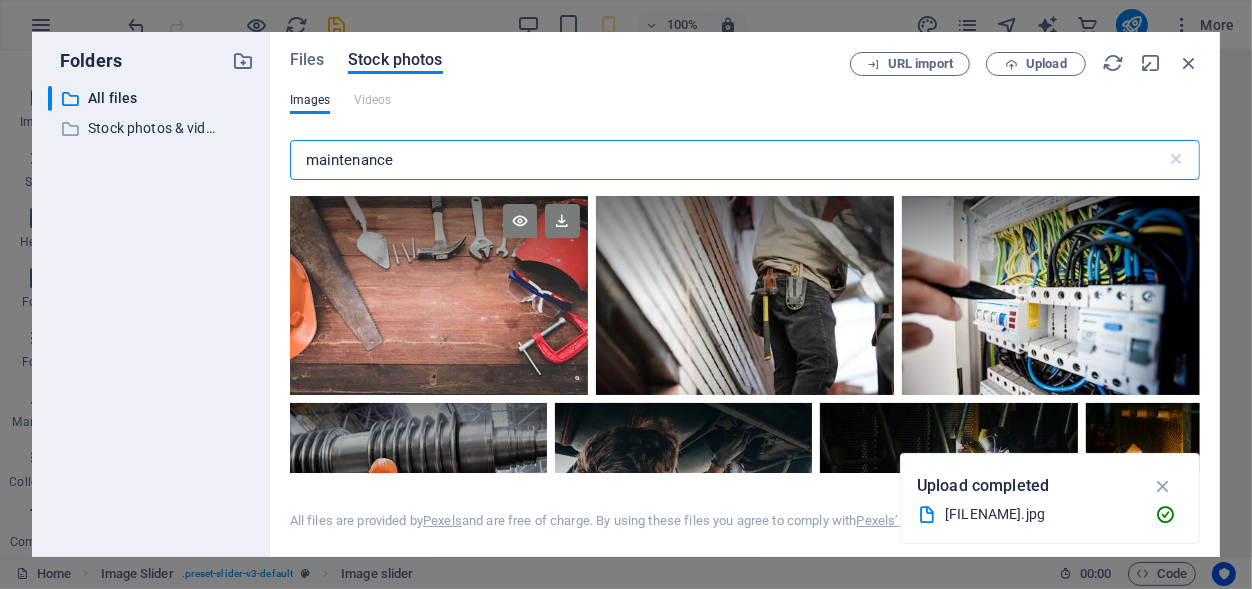 click at bounding box center (439, 245) 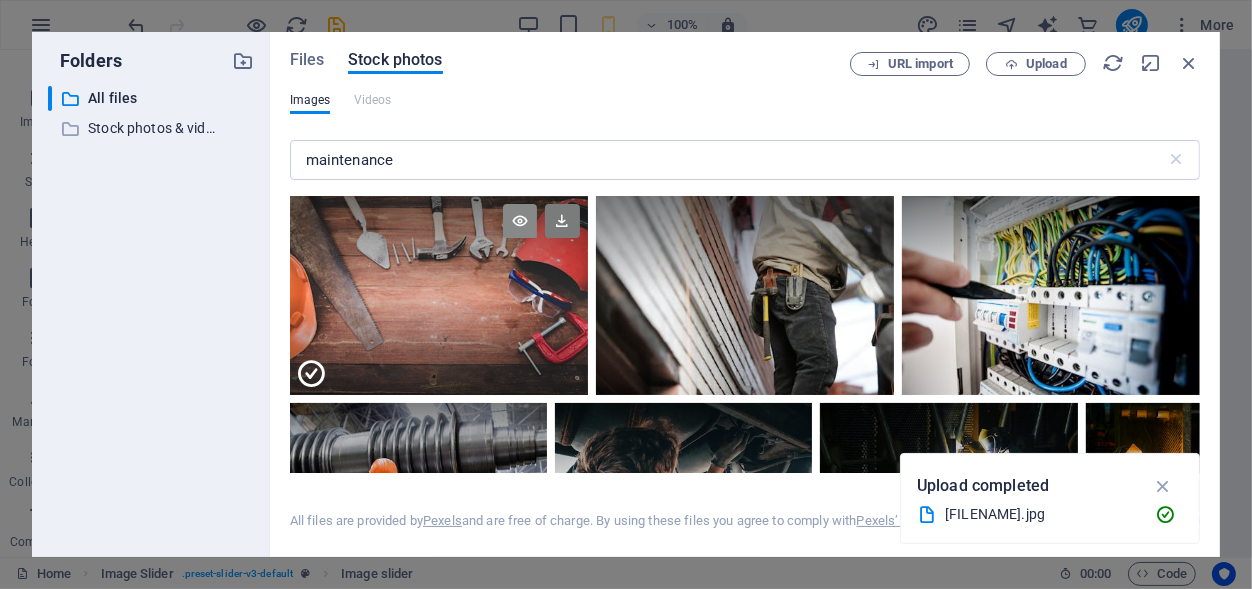 click at bounding box center (520, 221) 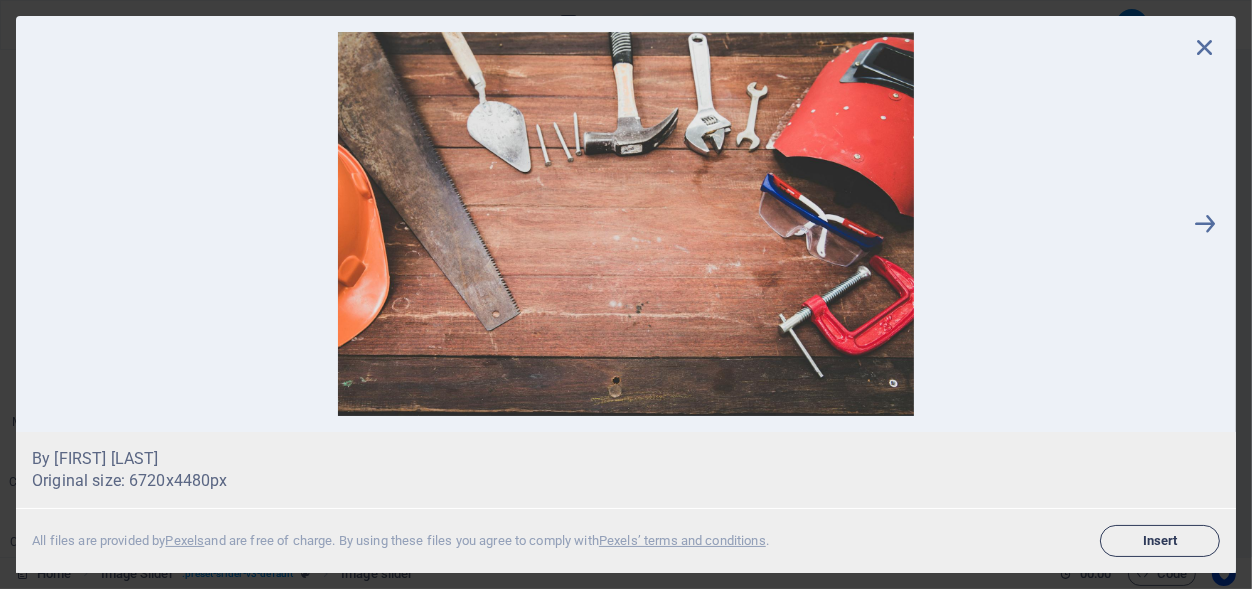 click on "Insert" at bounding box center [1160, 541] 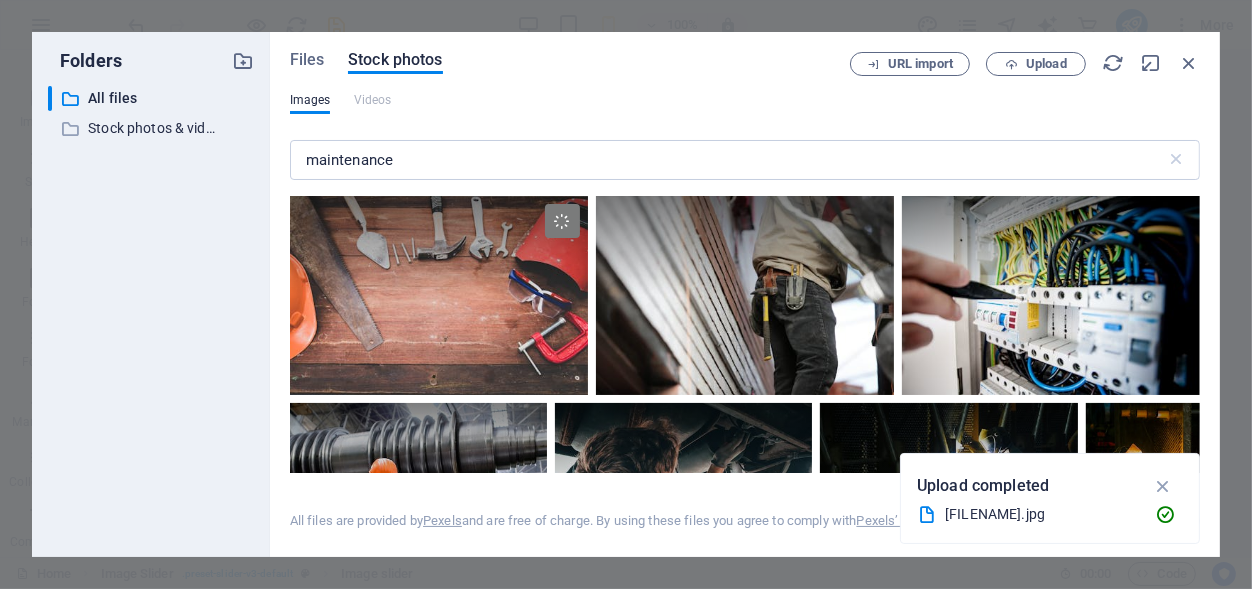 scroll, scrollTop: 452, scrollLeft: 0, axis: vertical 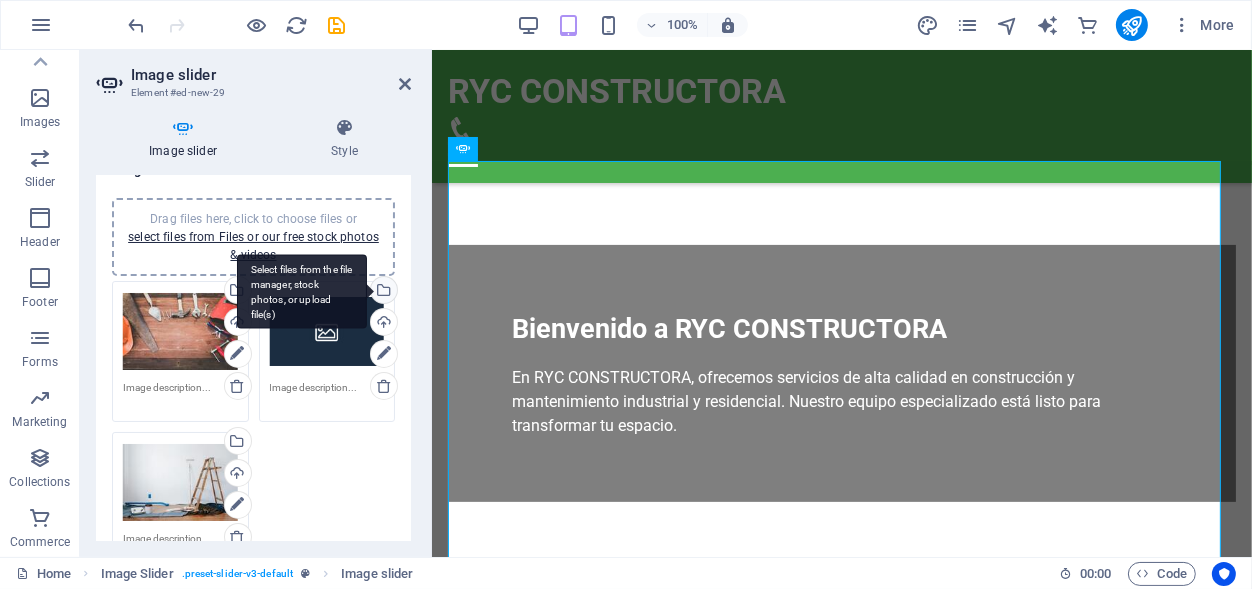 click on "Select files from the file manager, stock photos, or upload file(s)" at bounding box center [302, 291] 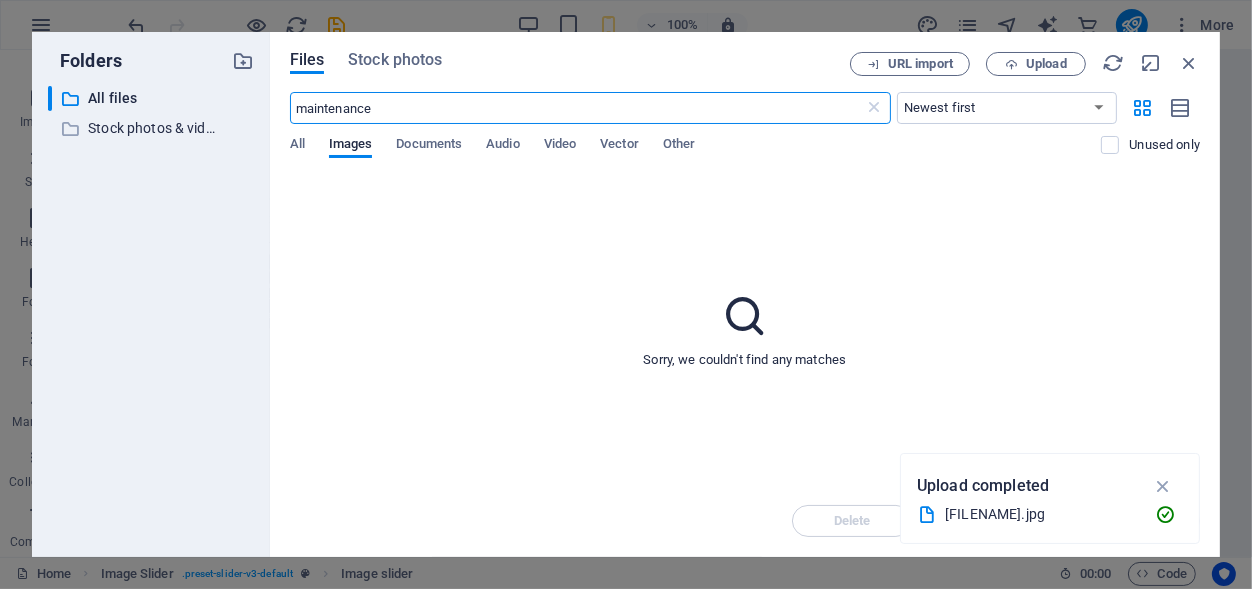 scroll, scrollTop: 596, scrollLeft: 0, axis: vertical 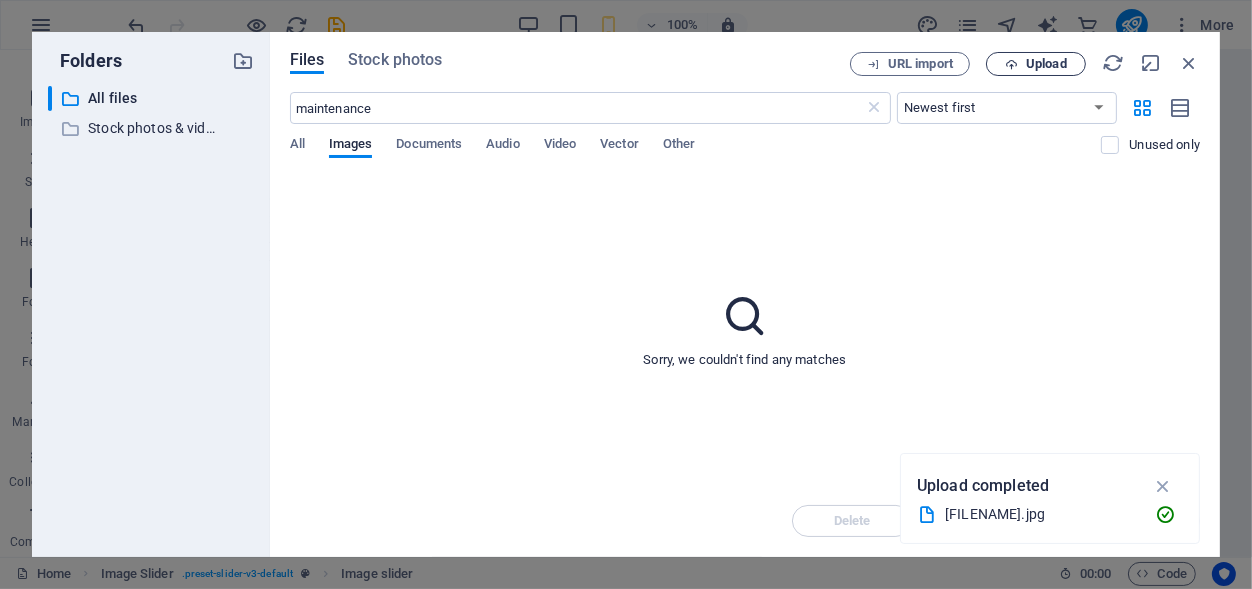click on "Upload" at bounding box center (1046, 64) 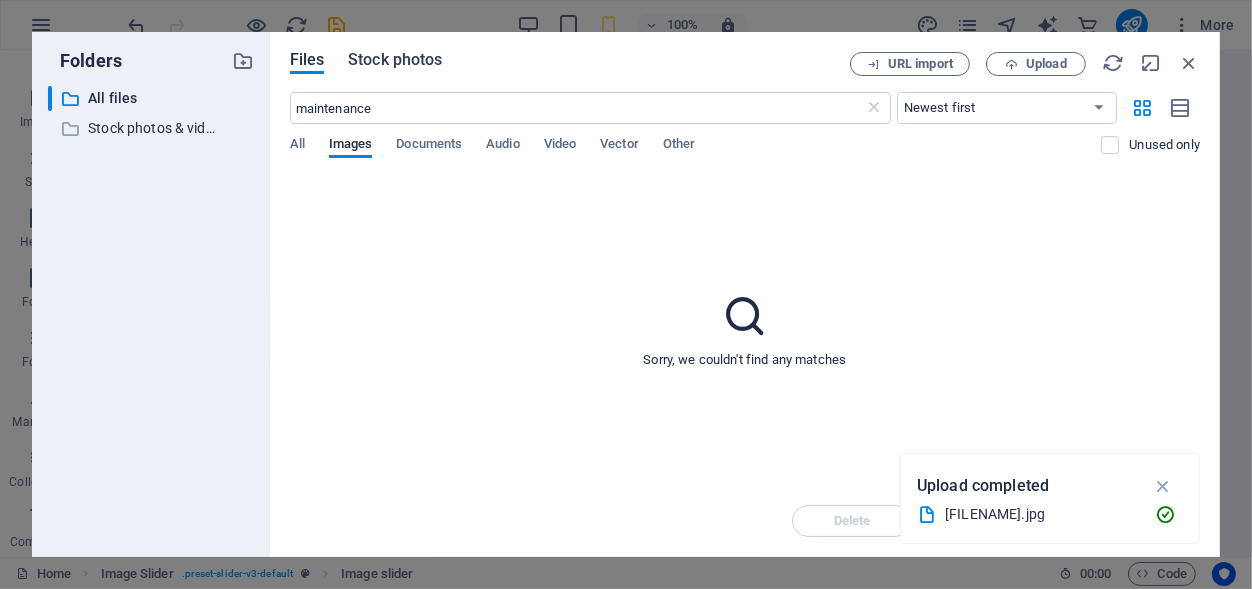 click on "Stock photos" at bounding box center (395, 60) 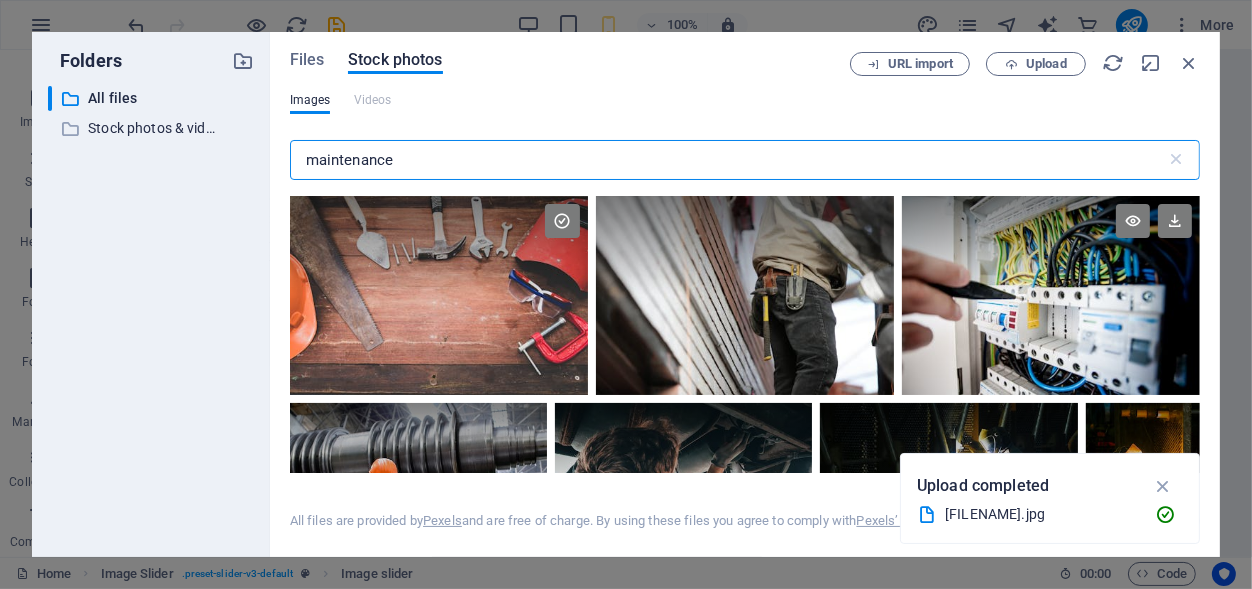 click at bounding box center [1051, 295] 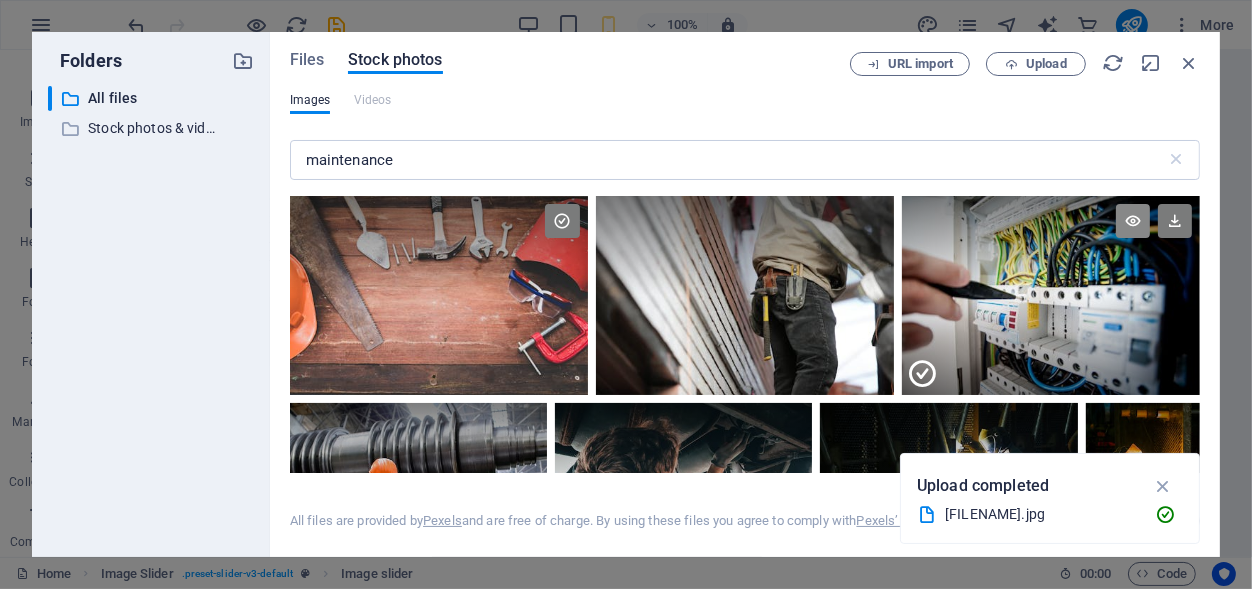 click at bounding box center [1133, 221] 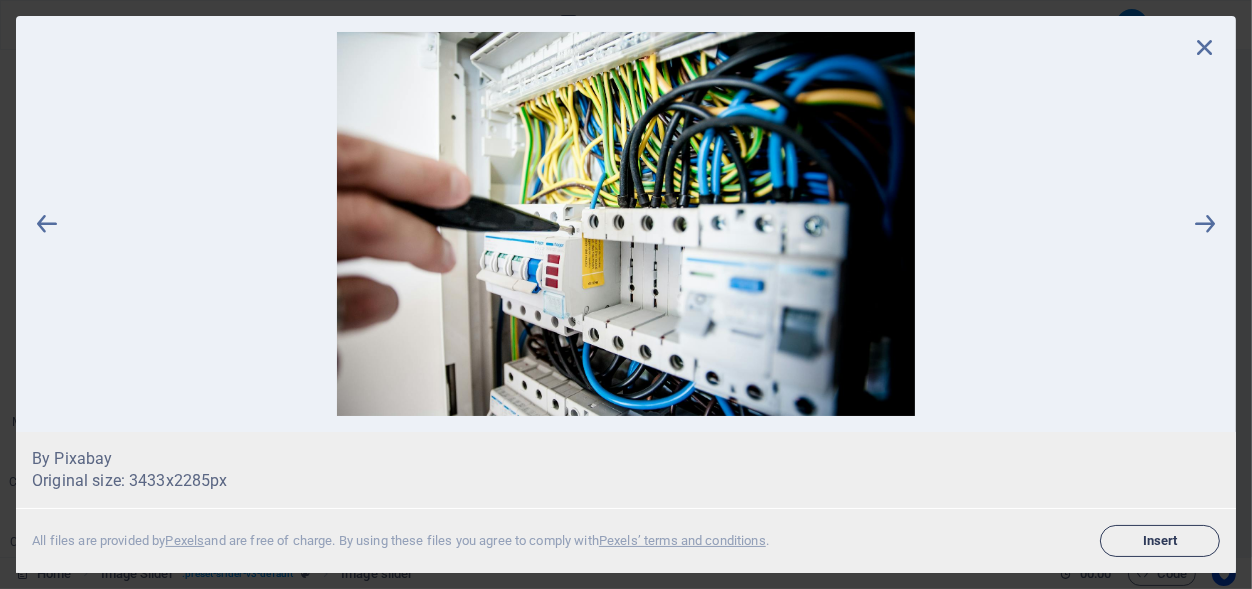 click on "Insert" at bounding box center [1160, 541] 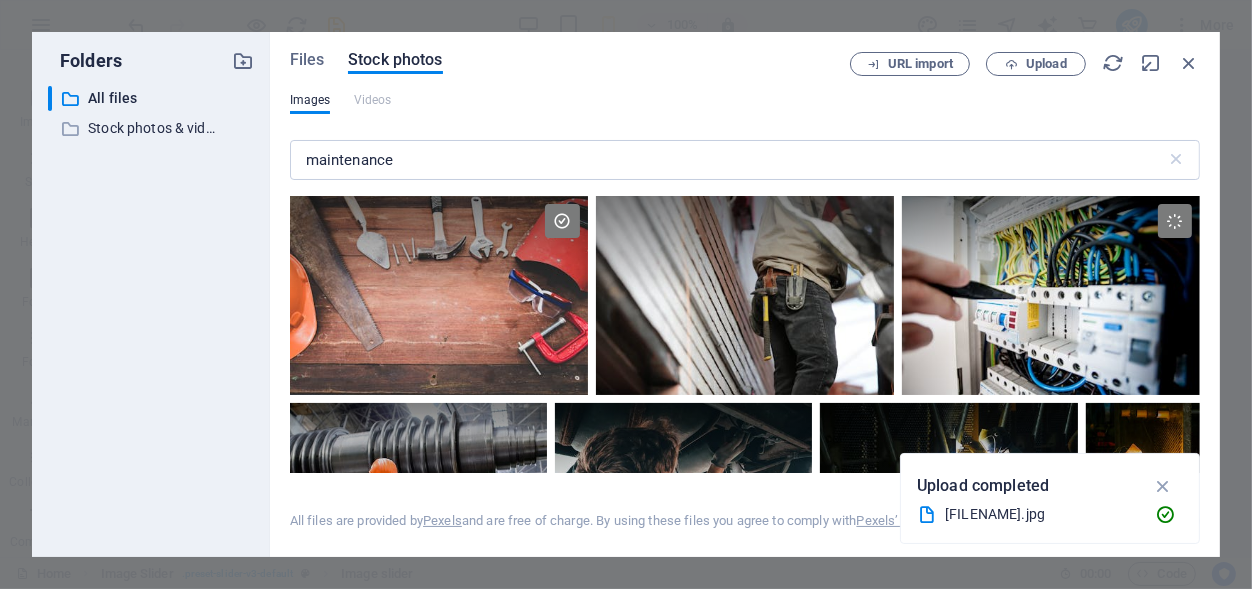scroll, scrollTop: 452, scrollLeft: 0, axis: vertical 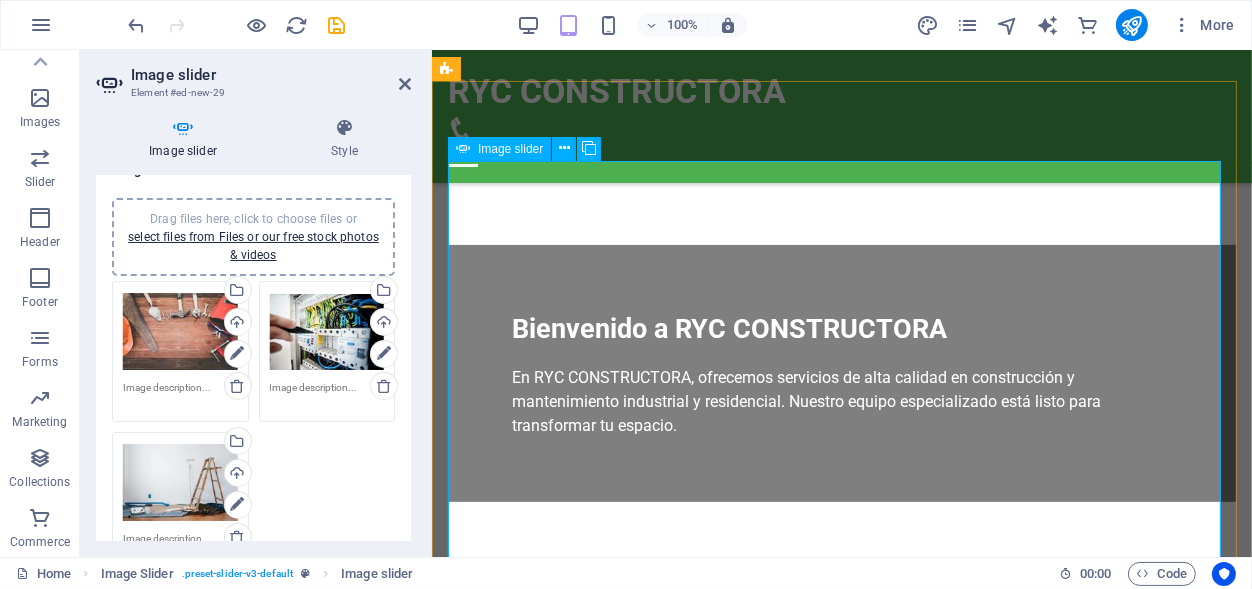 click at bounding box center (841, 6509) 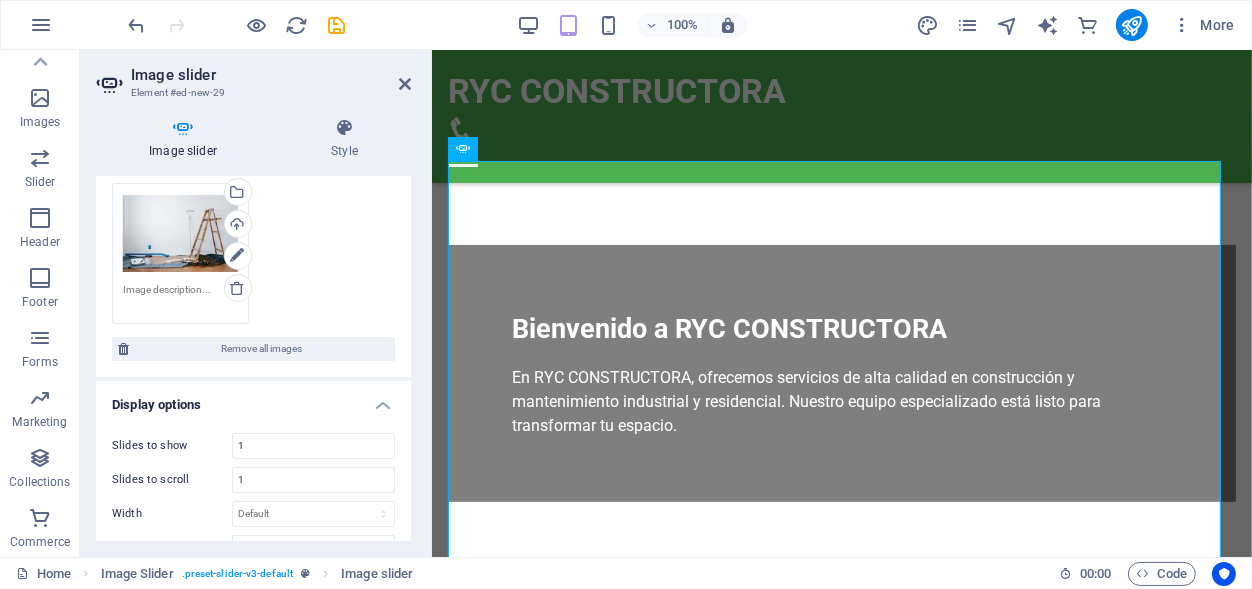 scroll, scrollTop: 289, scrollLeft: 0, axis: vertical 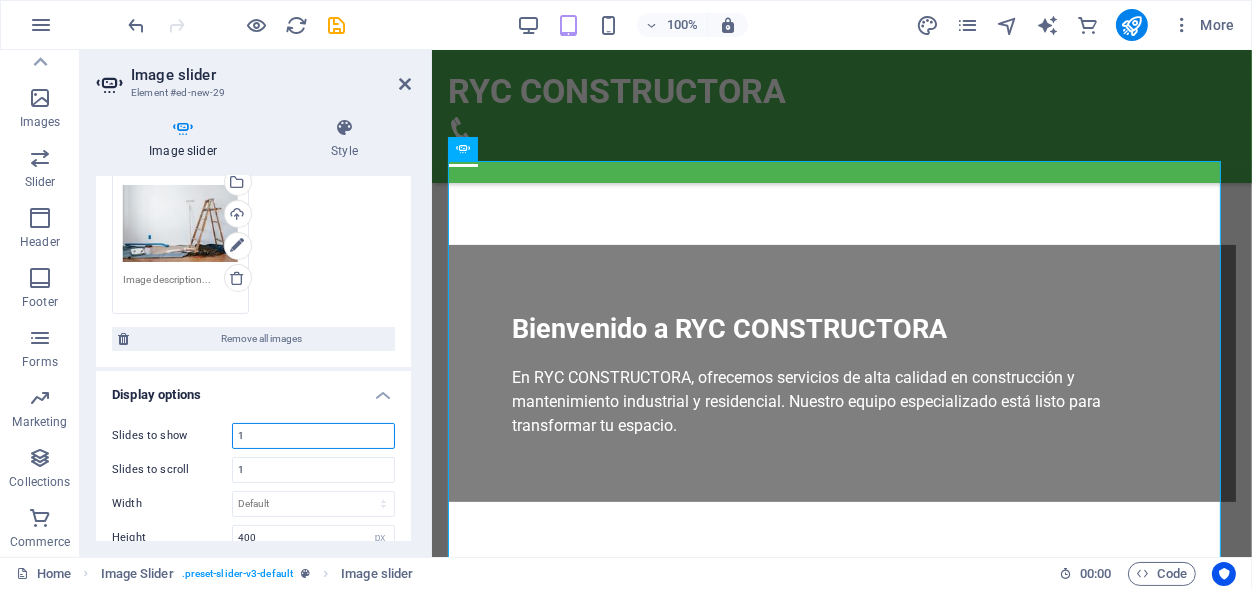 click on "1" at bounding box center [313, 436] 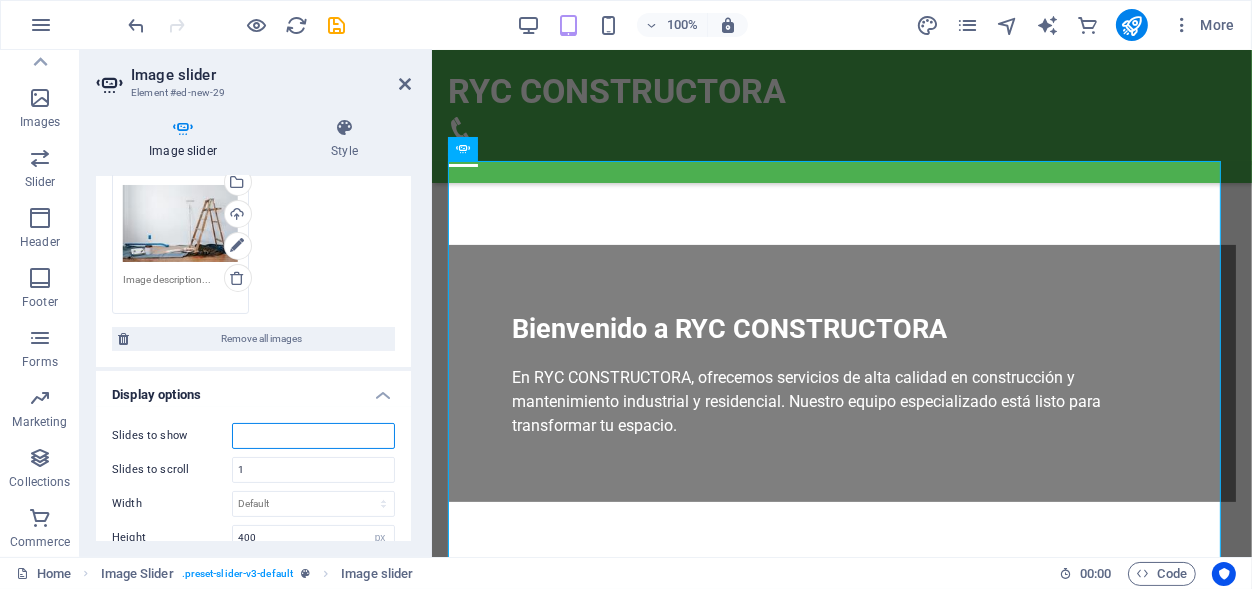 type on "2" 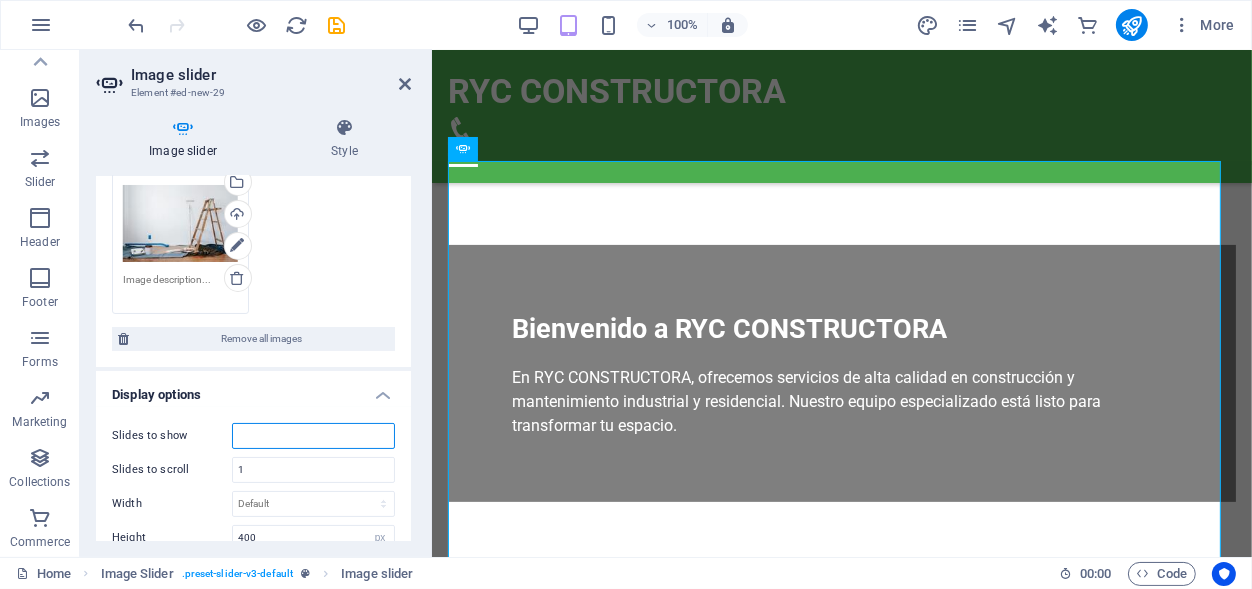 type on "3" 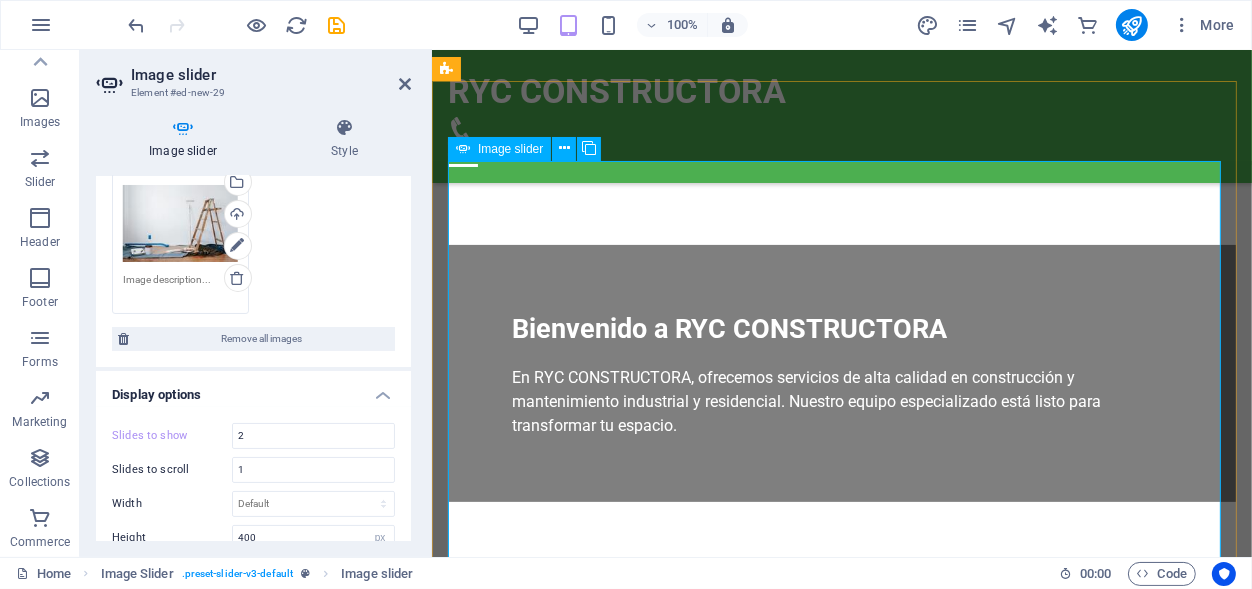 click at bounding box center (841, 5194) 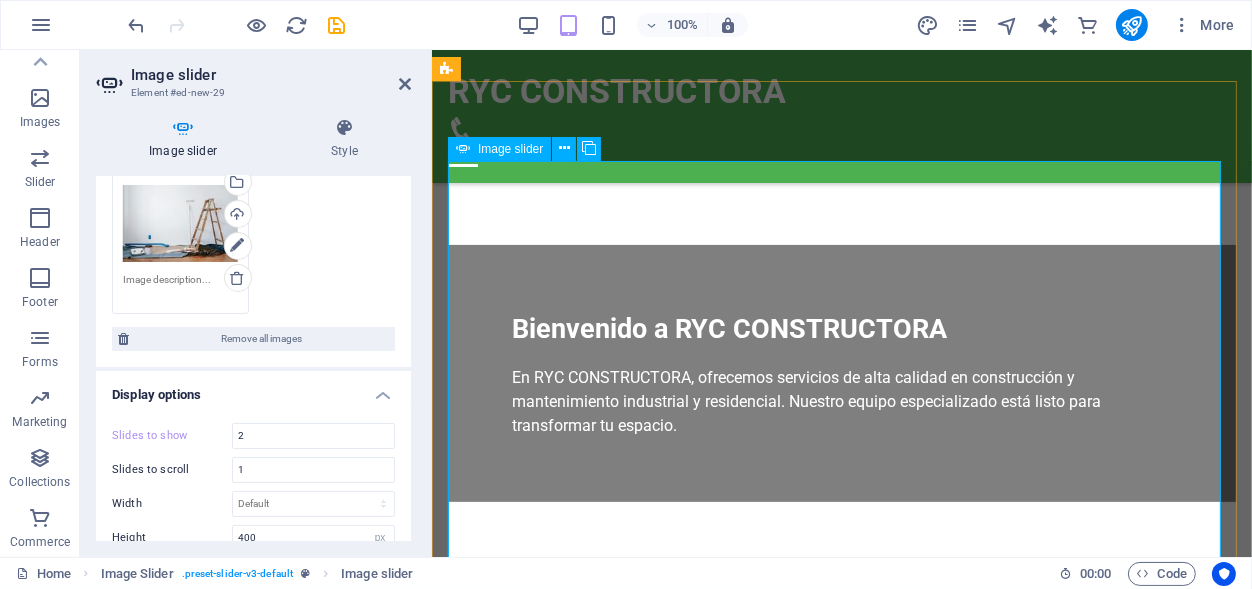 click at bounding box center (841, 5194) 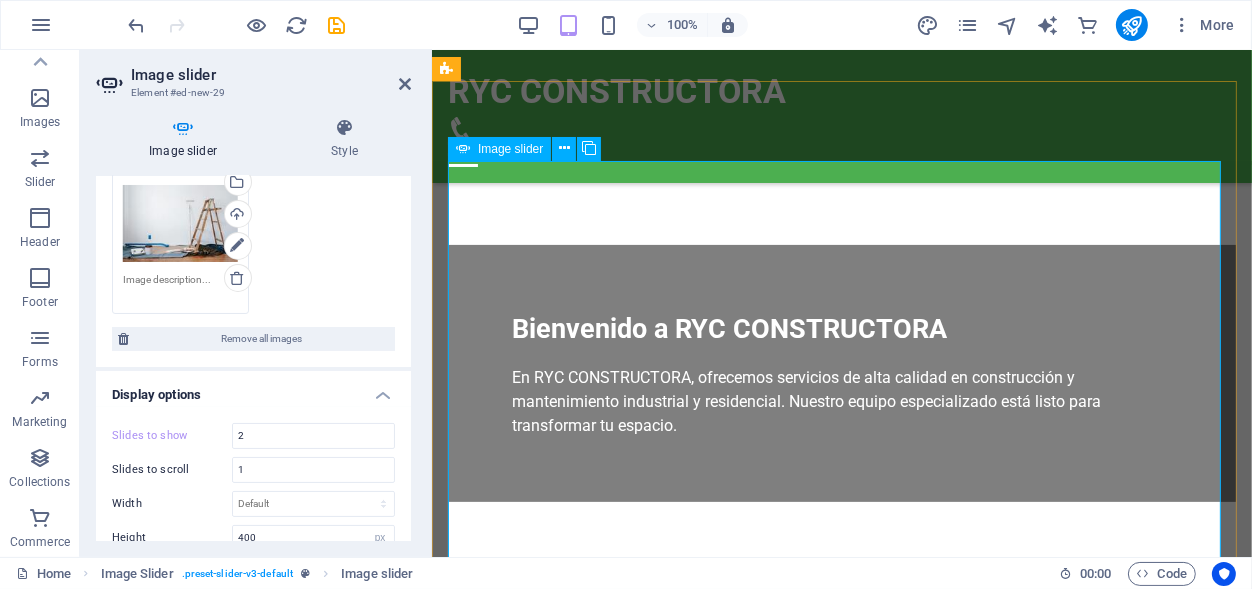 click at bounding box center (841, 5194) 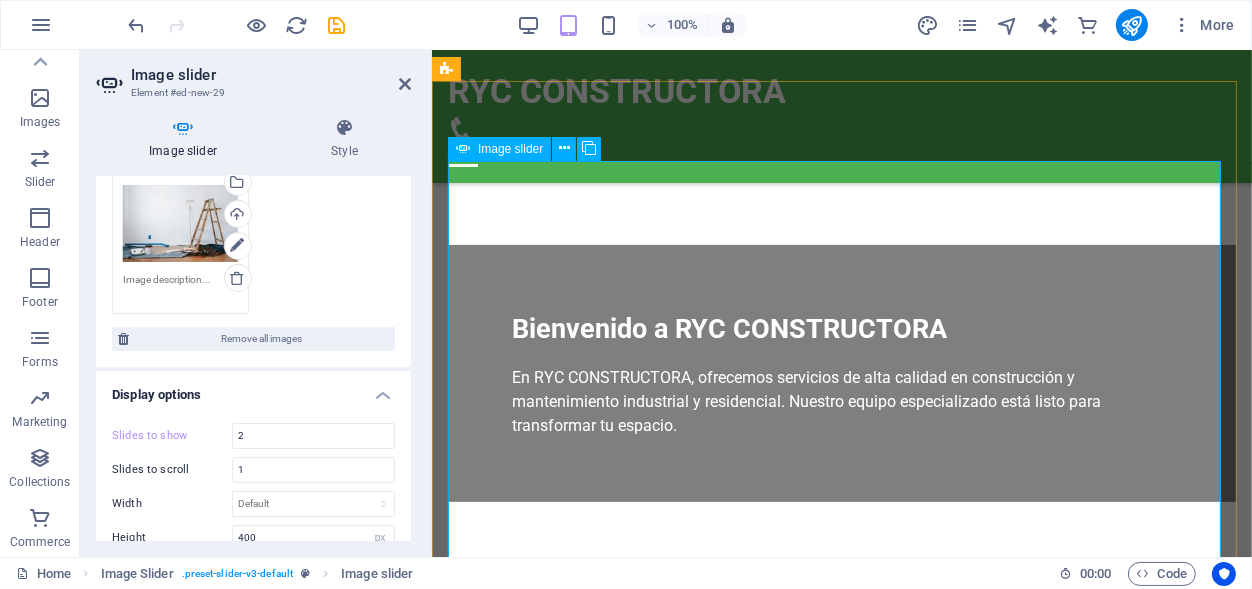 click at bounding box center (841, 5194) 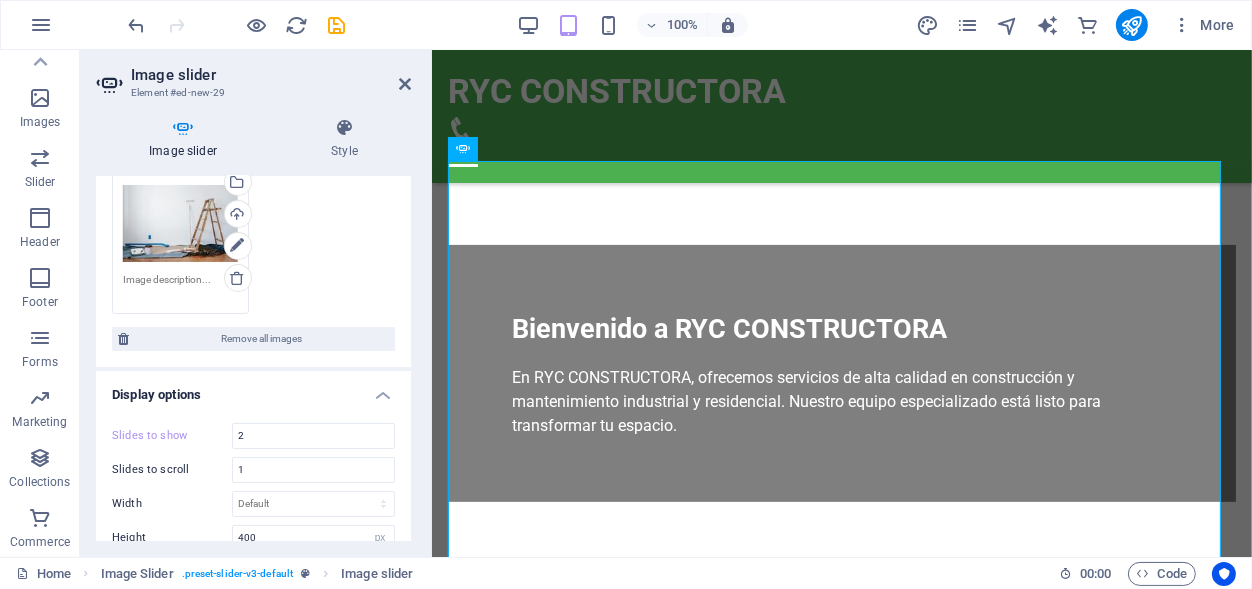 scroll, scrollTop: 0, scrollLeft: 0, axis: both 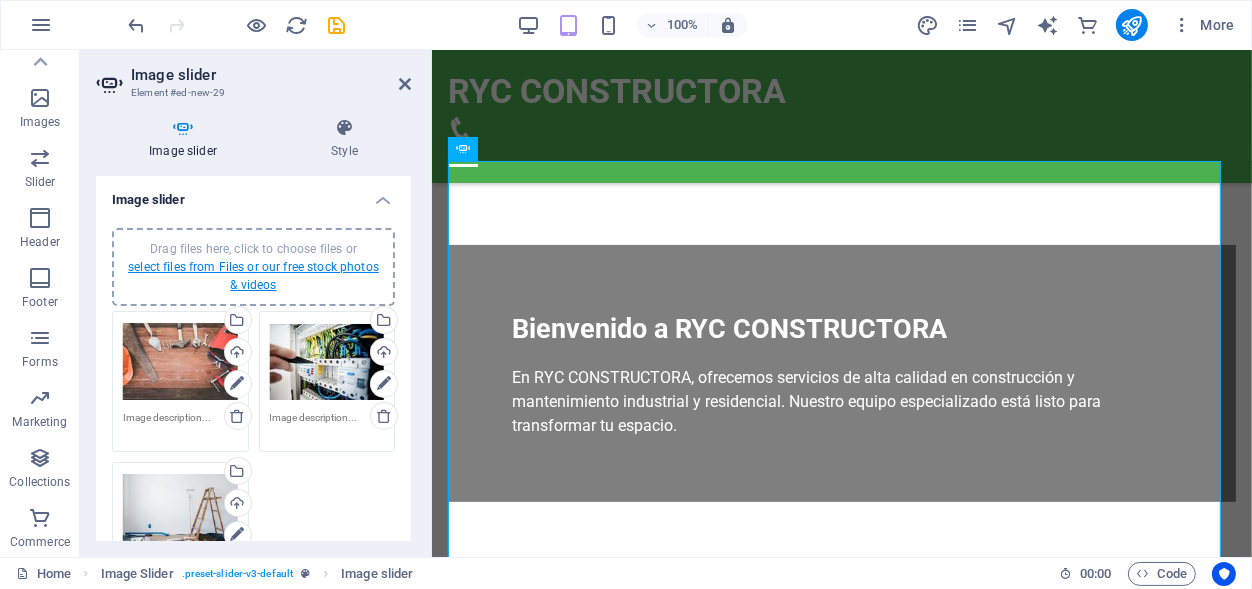 click on "select files from Files or our free stock photos & videos" at bounding box center [253, 276] 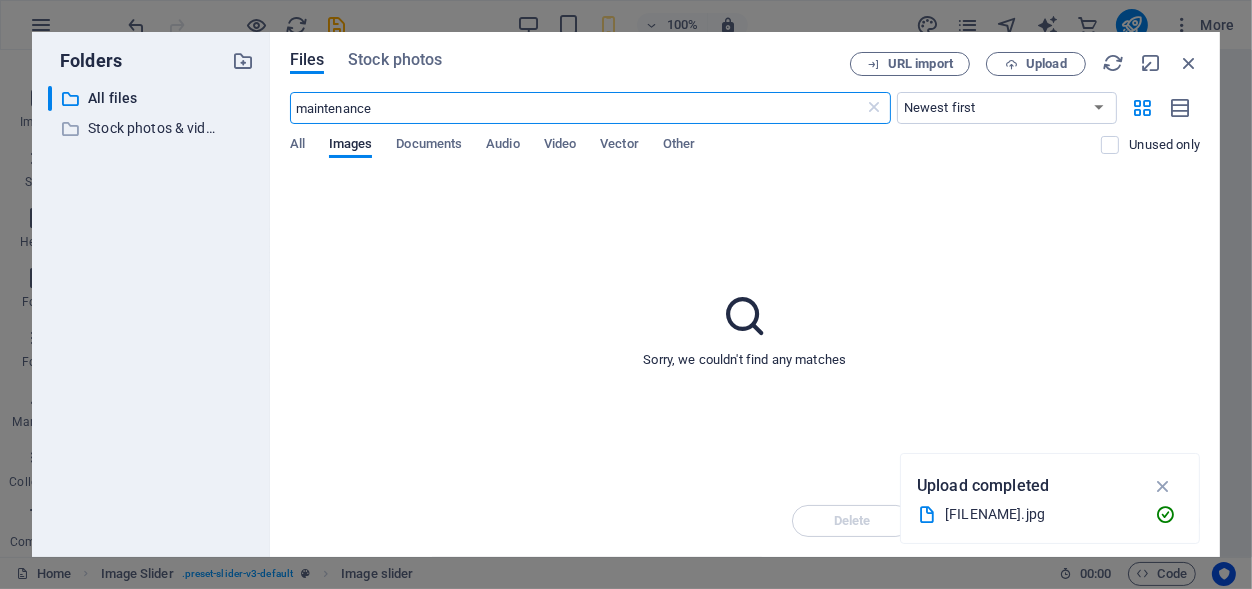 scroll, scrollTop: 596, scrollLeft: 0, axis: vertical 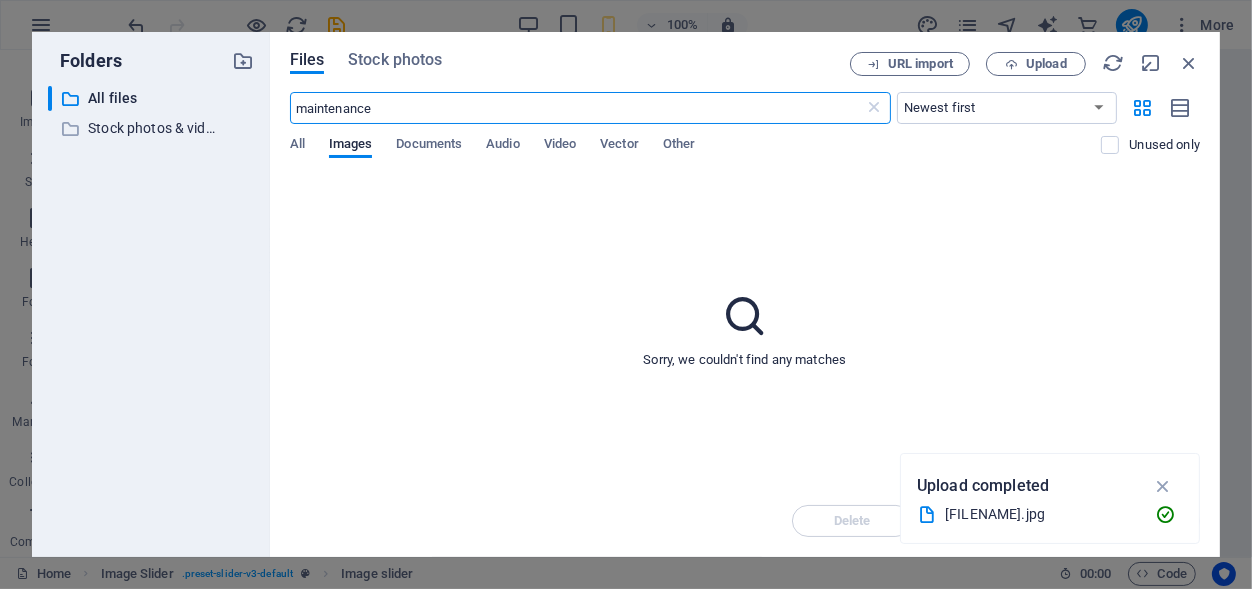 type on "1" 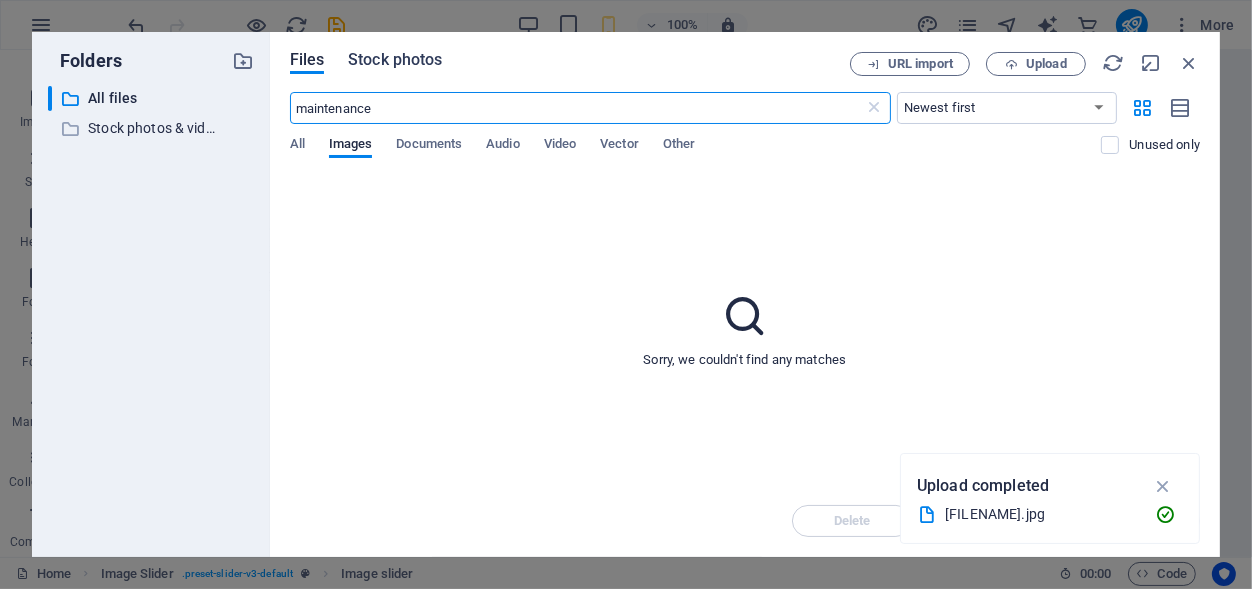 click on "Stock photos" at bounding box center [395, 60] 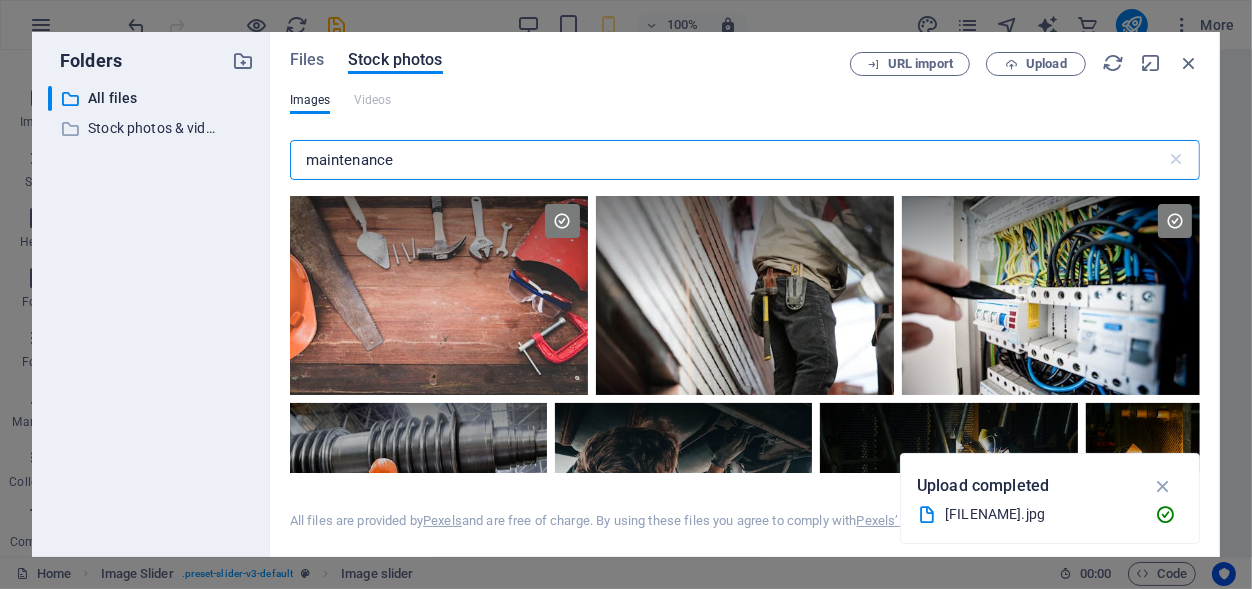 scroll, scrollTop: 249, scrollLeft: 0, axis: vertical 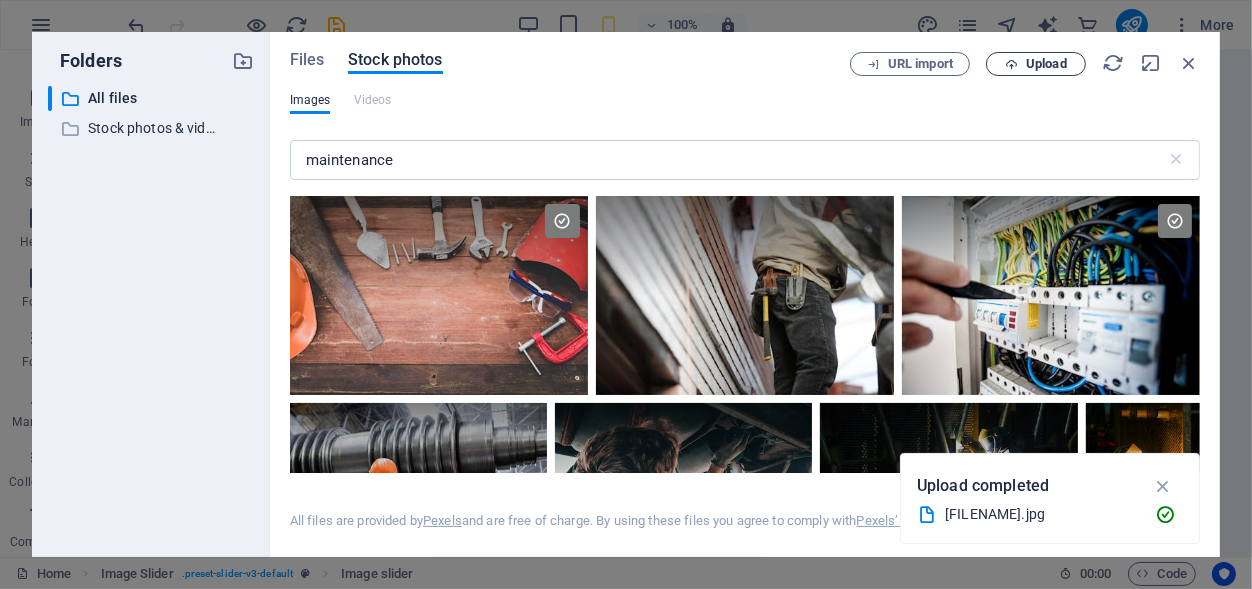 click on "Upload" at bounding box center [1046, 64] 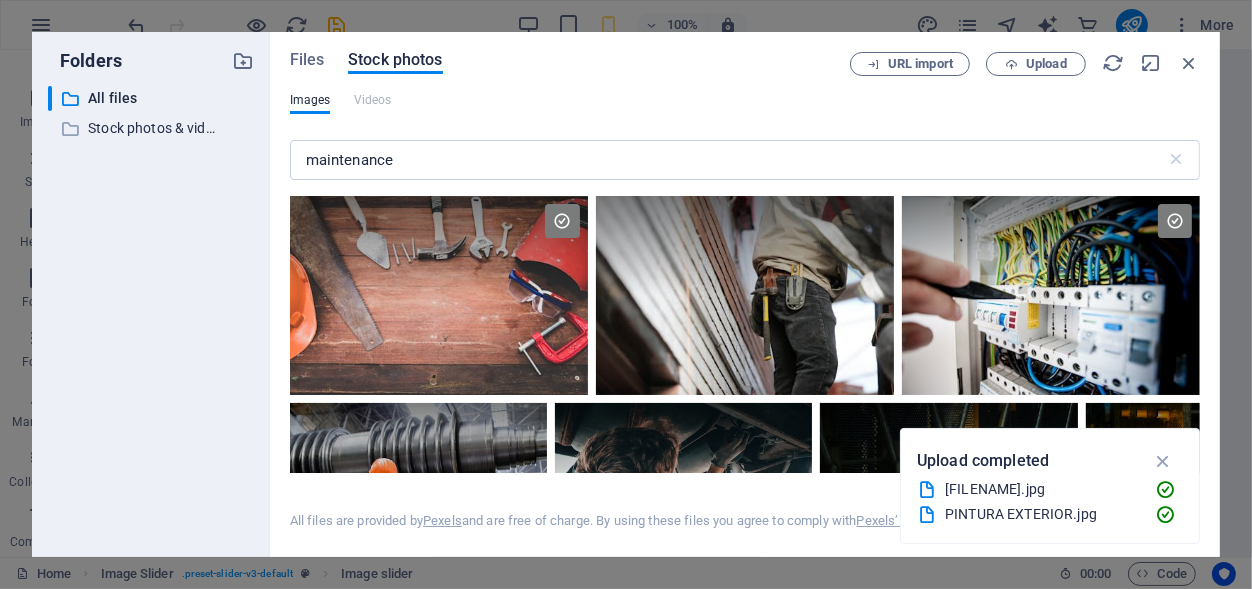 scroll, scrollTop: 249, scrollLeft: 0, axis: vertical 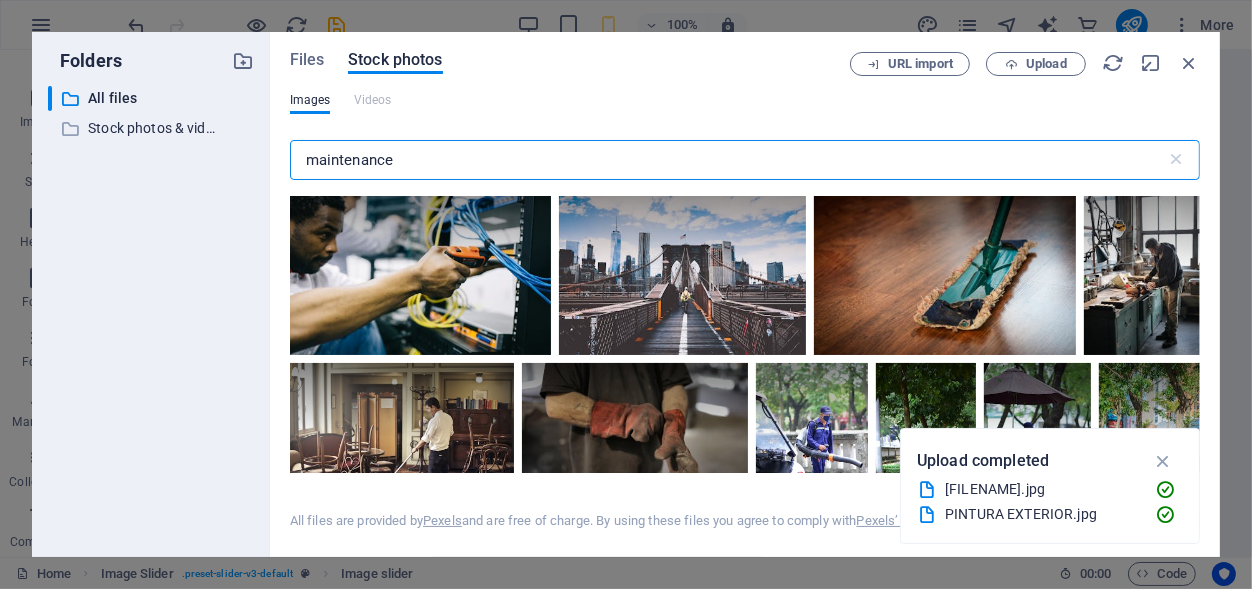 drag, startPoint x: 435, startPoint y: 161, endPoint x: 223, endPoint y: 148, distance: 212.39821 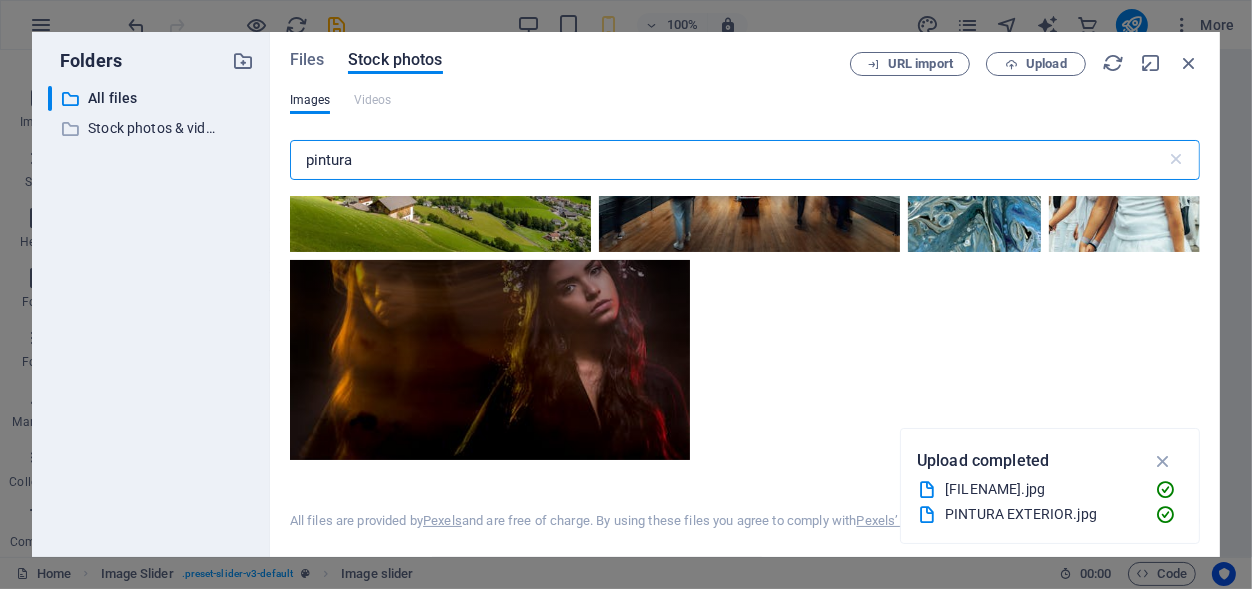 scroll, scrollTop: 0, scrollLeft: 0, axis: both 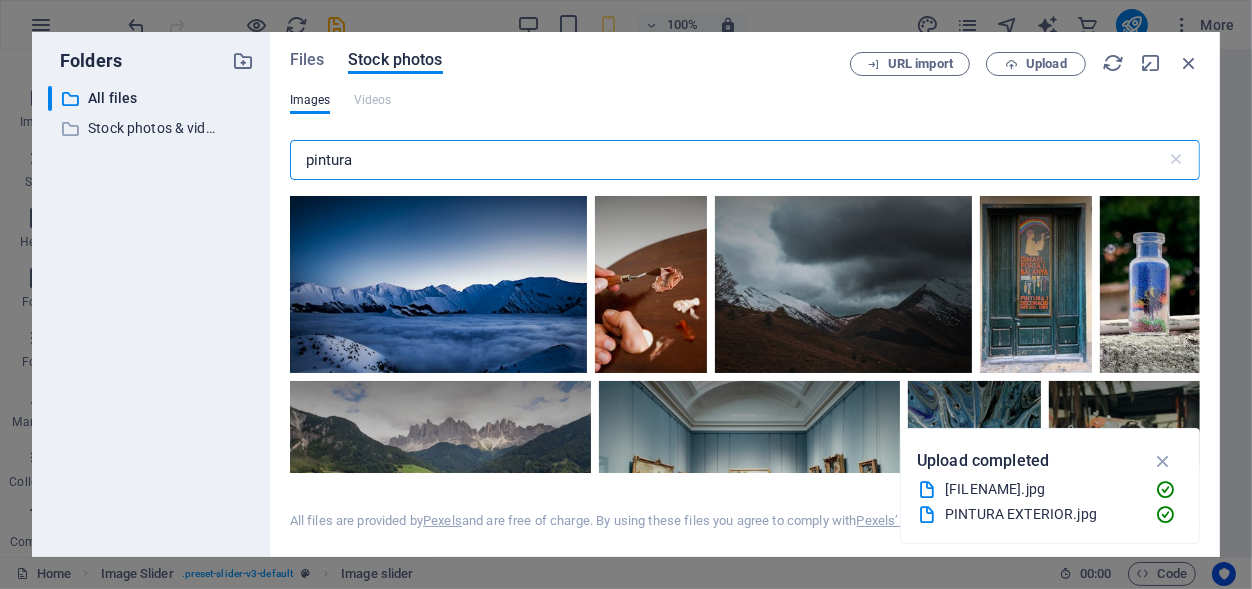 drag, startPoint x: 371, startPoint y: 144, endPoint x: 288, endPoint y: 152, distance: 83.38465 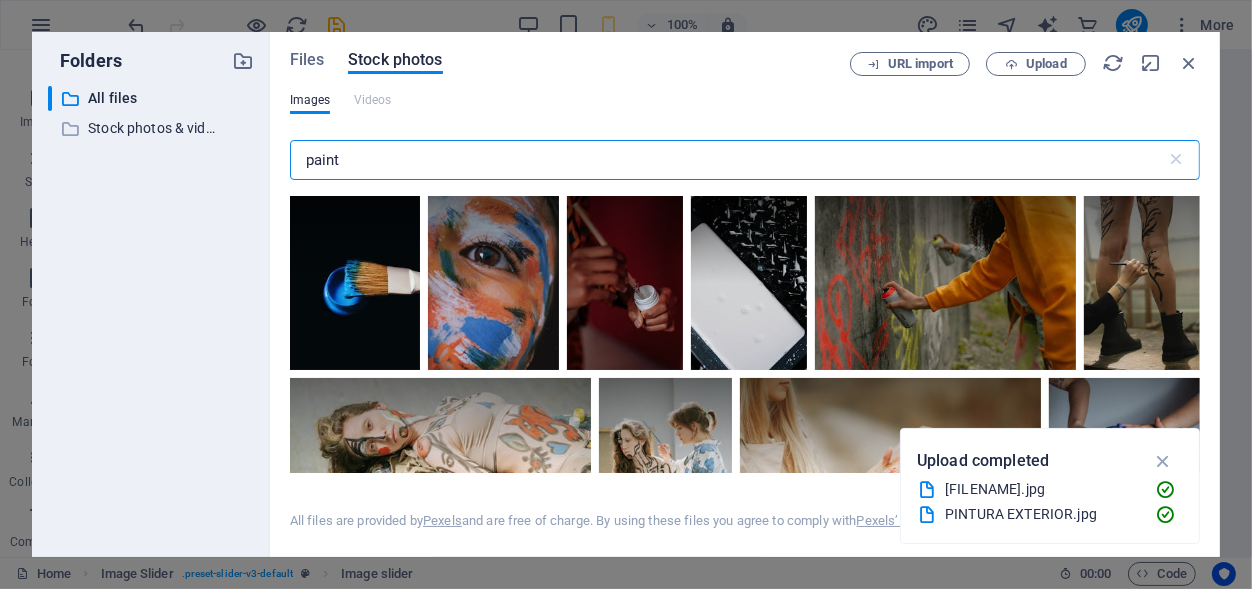 scroll, scrollTop: 249, scrollLeft: 0, axis: vertical 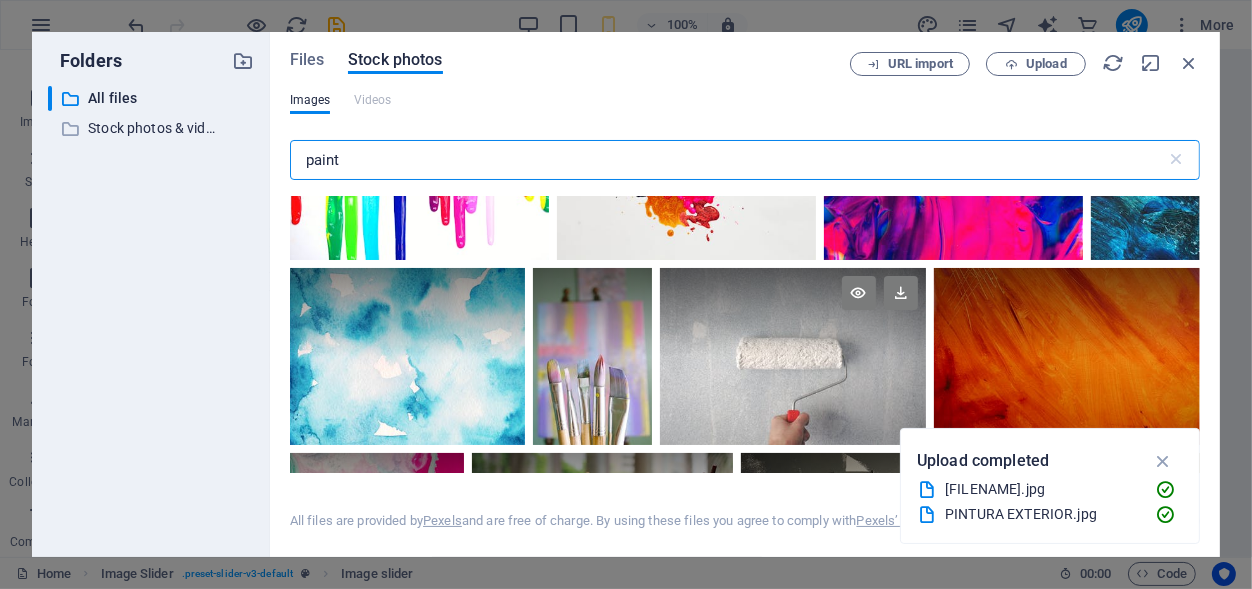 type on "paint" 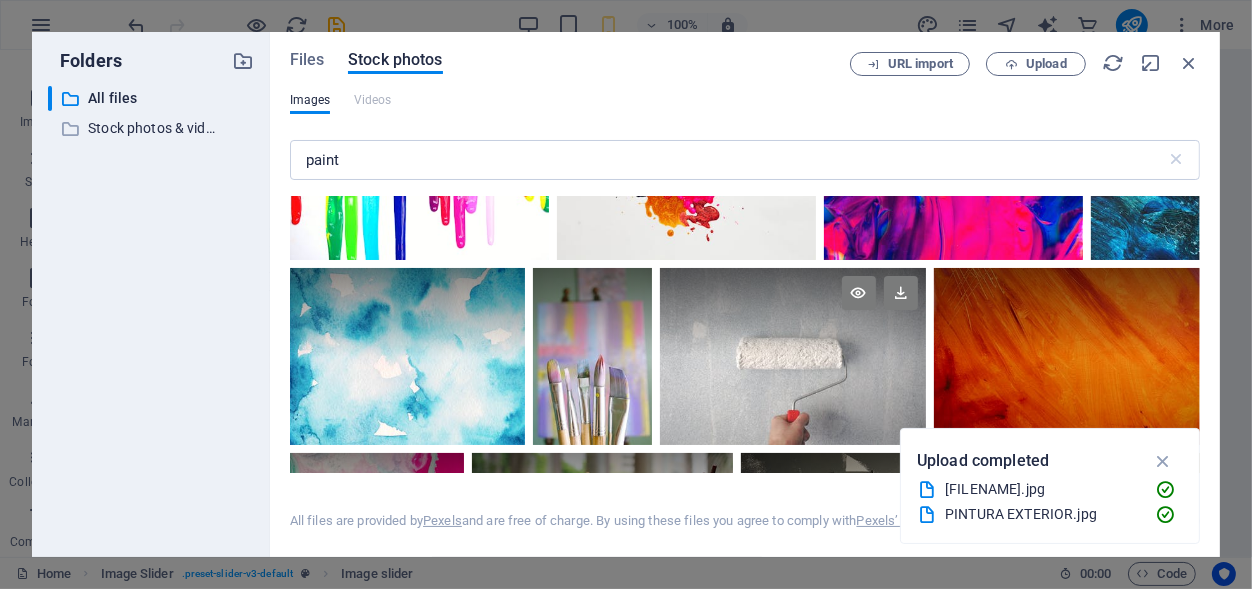 click at bounding box center [793, 357] 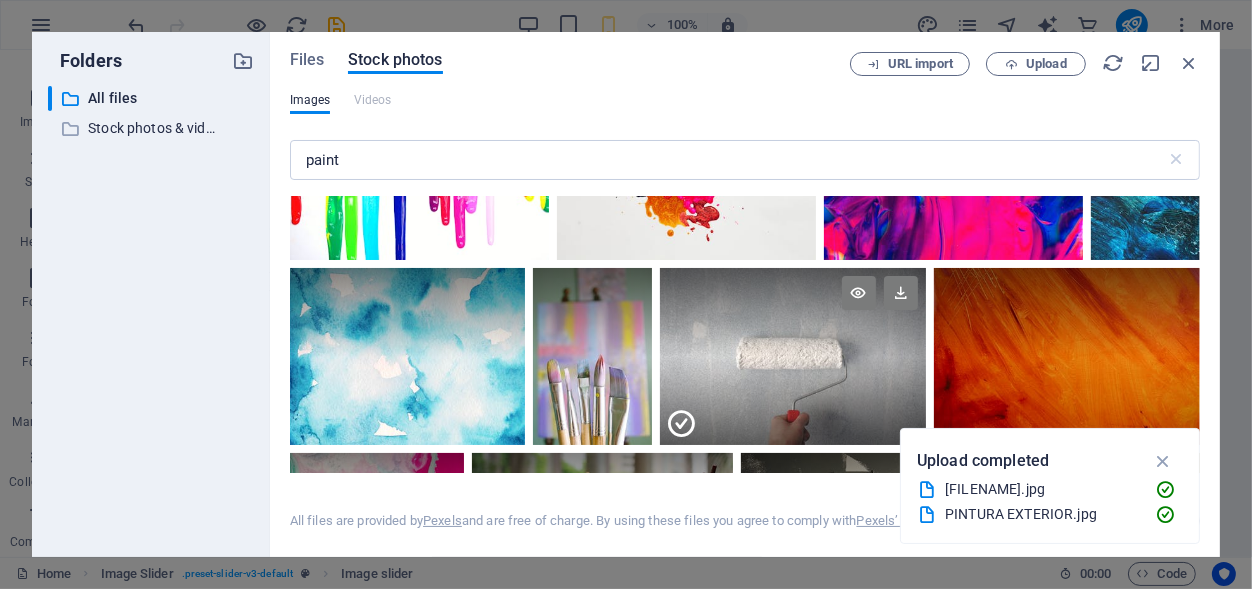 click at bounding box center (793, 401) 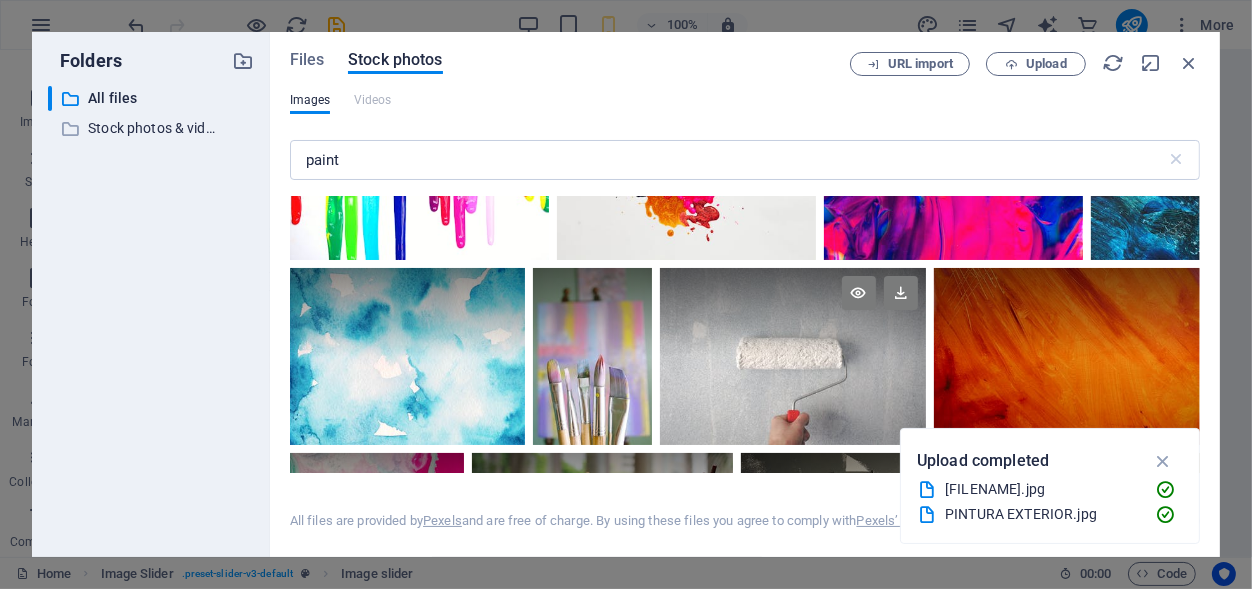 click at bounding box center [793, 357] 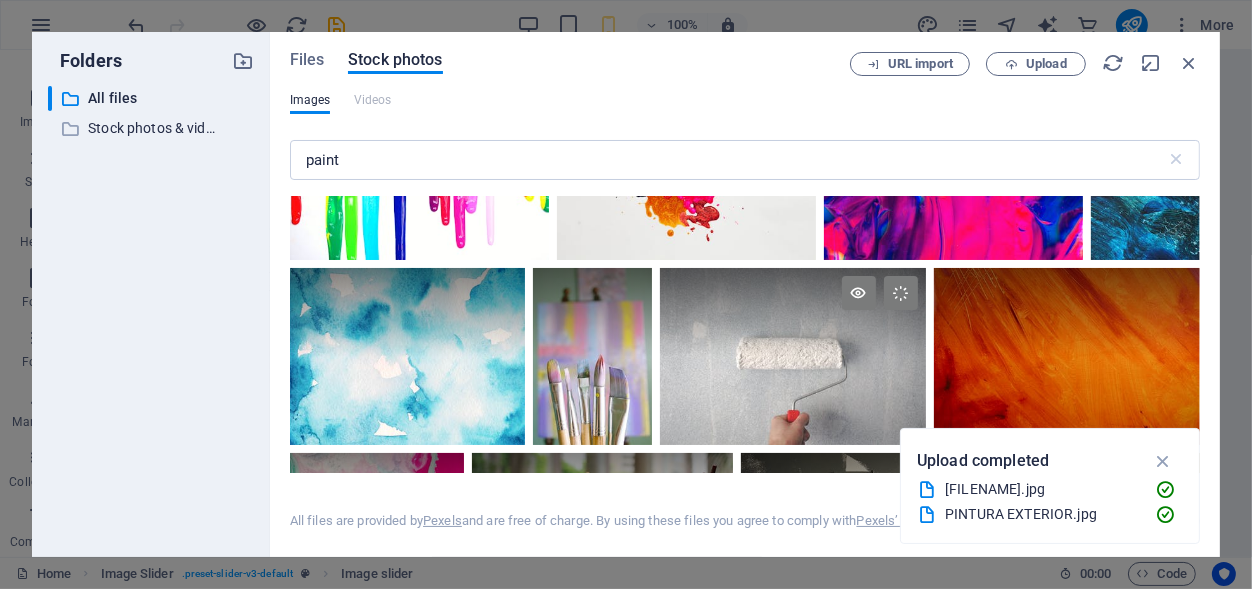 click on "1 2 3 1 2 3 4 5 6 7 1 2 3 4 5 6 7 8 9 10 11 12 13 14 15 1 2 3 4 5 6 7 8 9 10 11 1 2 3 4 5 6 7 1 2 3 1 2 3 4 5 6 7 8 9 10 11 12 13 14 15 16 17 18 19 1 2 3 4 5 6 7" at bounding box center [596, 855] 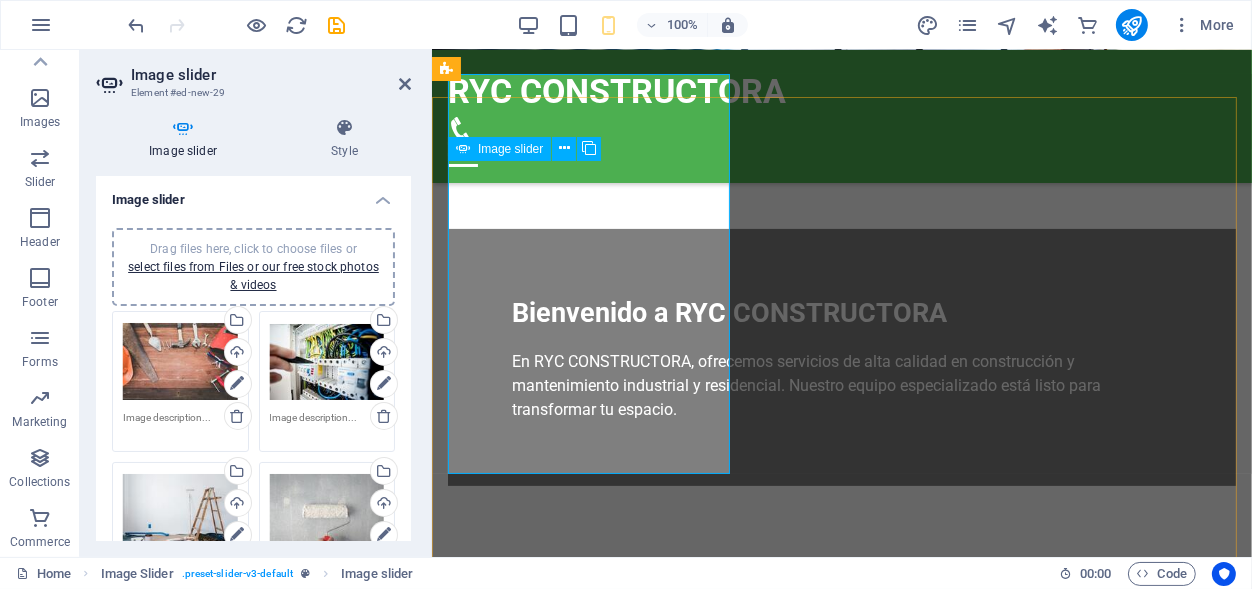 scroll, scrollTop: 580, scrollLeft: 0, axis: vertical 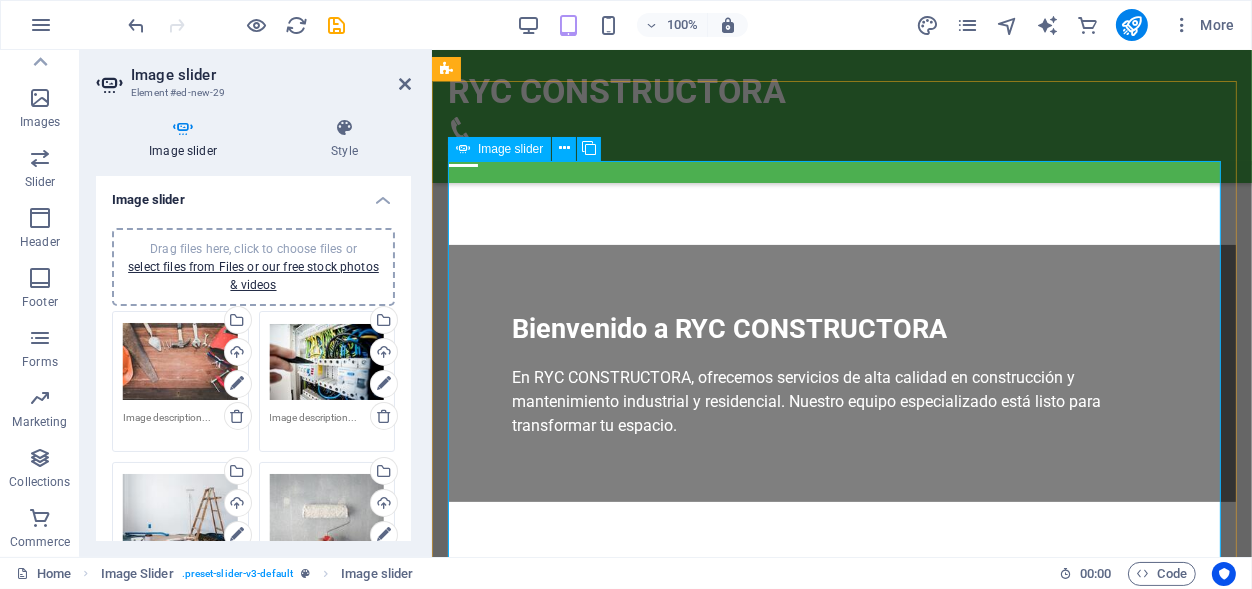click at bounding box center (841, 5572) 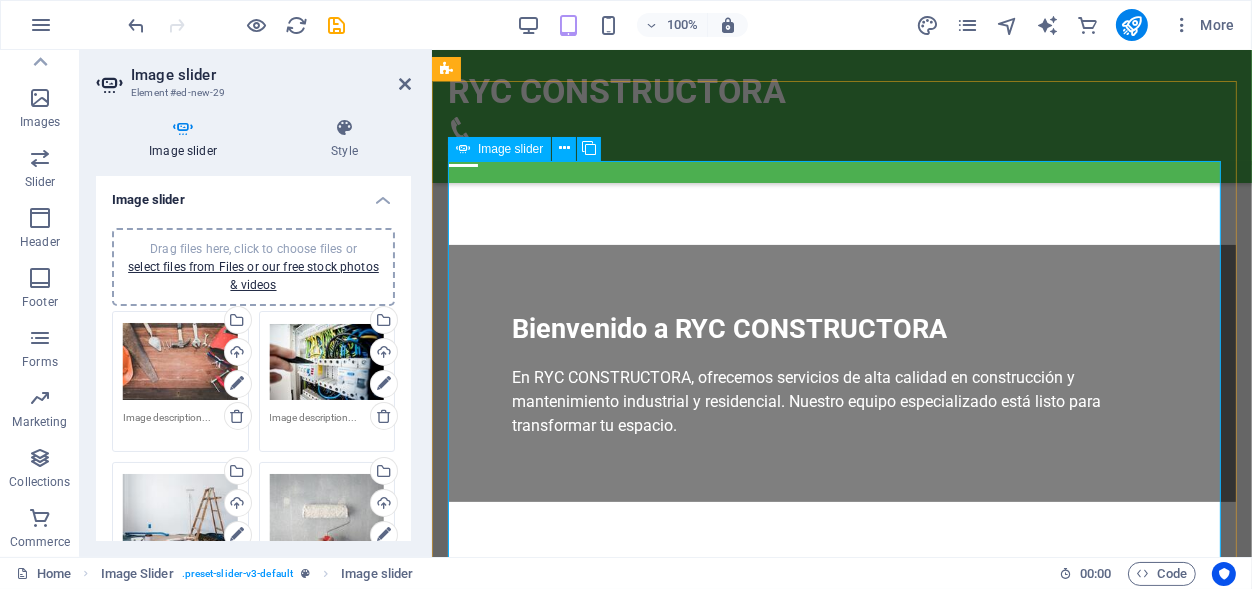 click at bounding box center (841, 5572) 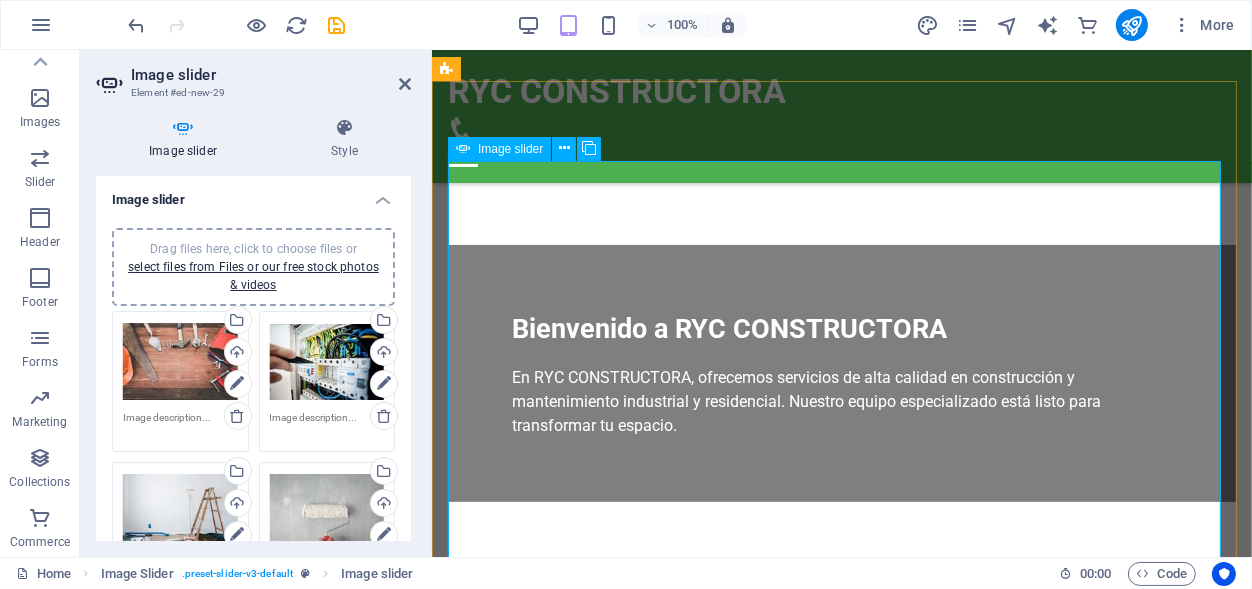 click at bounding box center [841, 5572] 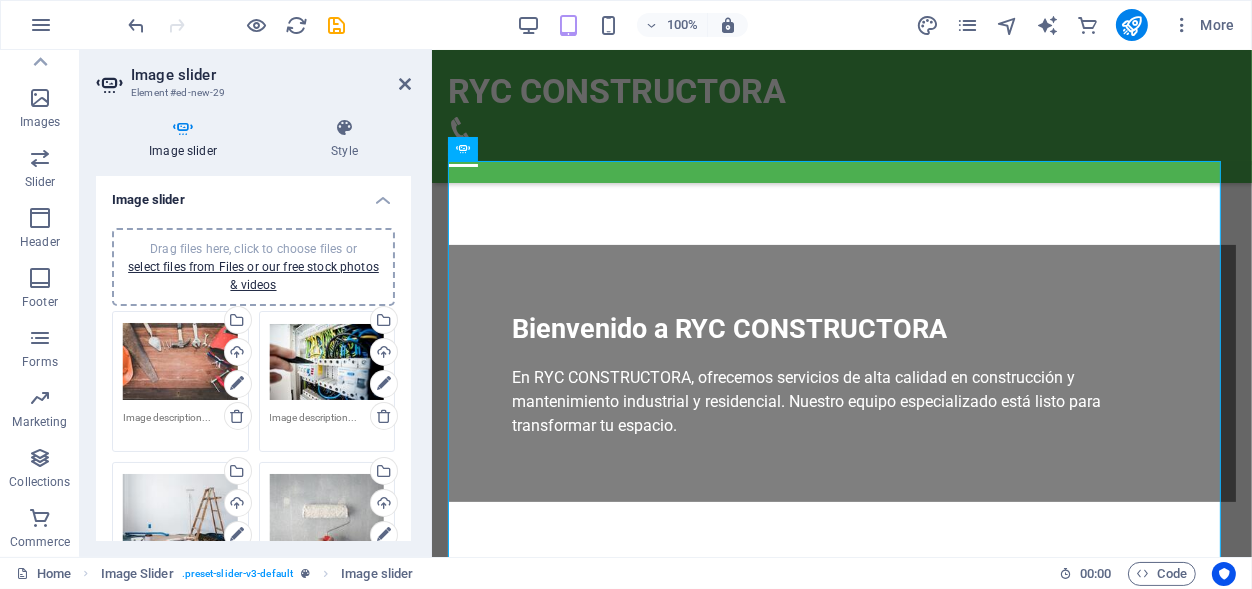 click on "Drag files here, click to choose files or select files from Files or our free stock photos & videos" at bounding box center [253, 267] 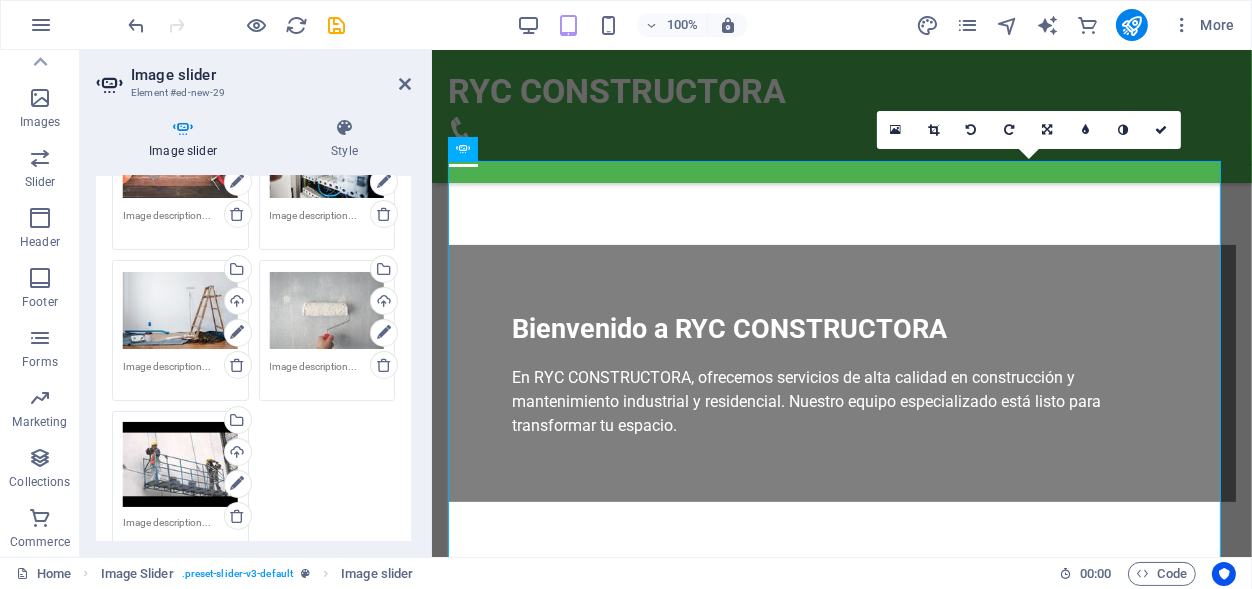 scroll, scrollTop: 244, scrollLeft: 0, axis: vertical 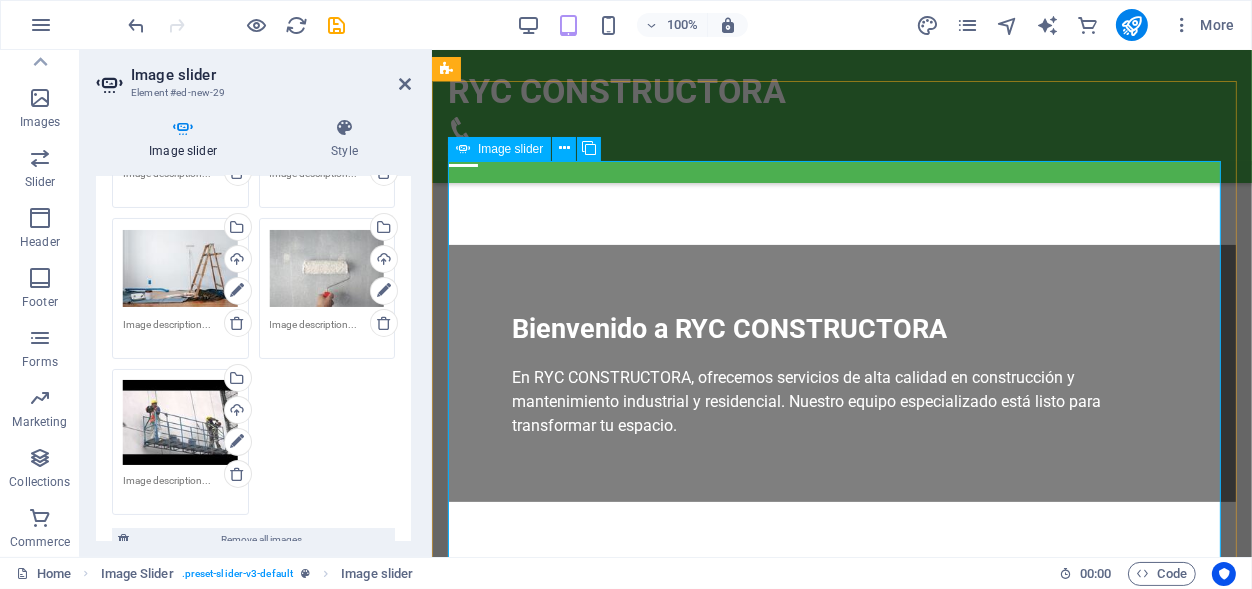 click at bounding box center (841, 5538) 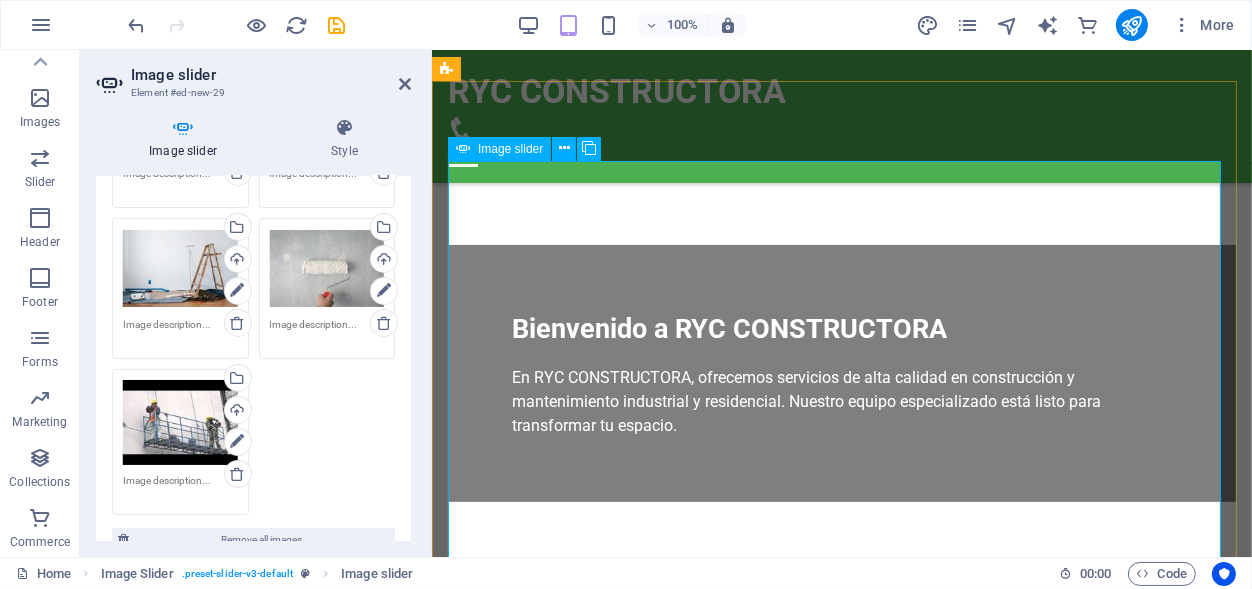 click at bounding box center (841, 5538) 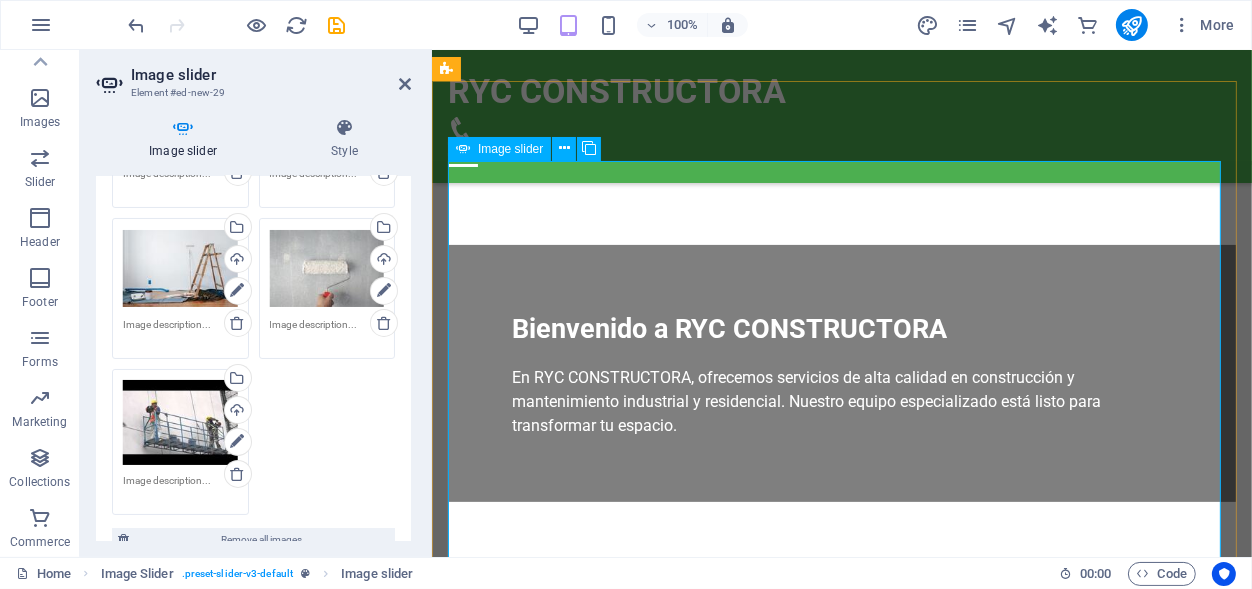 click at bounding box center (841, 5538) 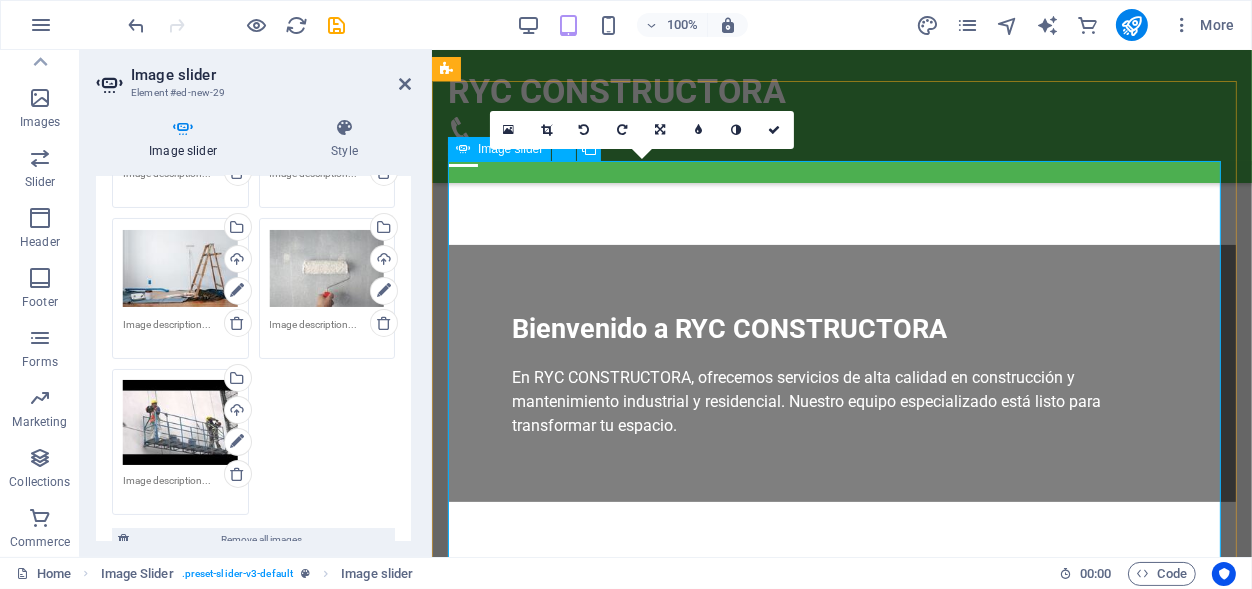 click at bounding box center (841, 5538) 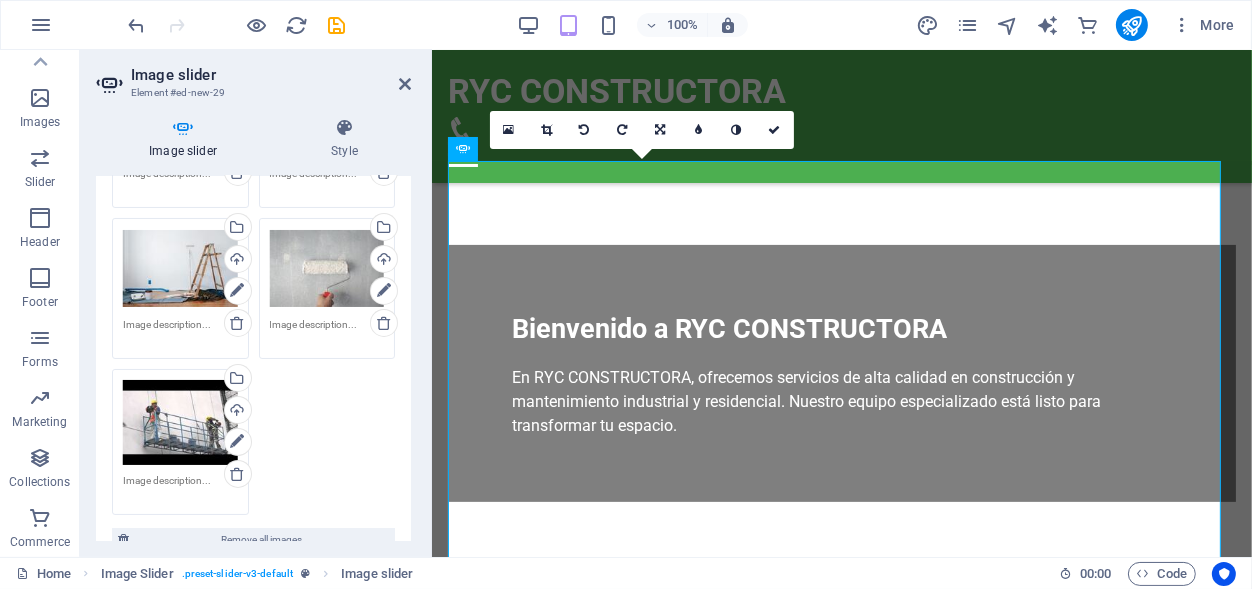 scroll, scrollTop: 0, scrollLeft: 0, axis: both 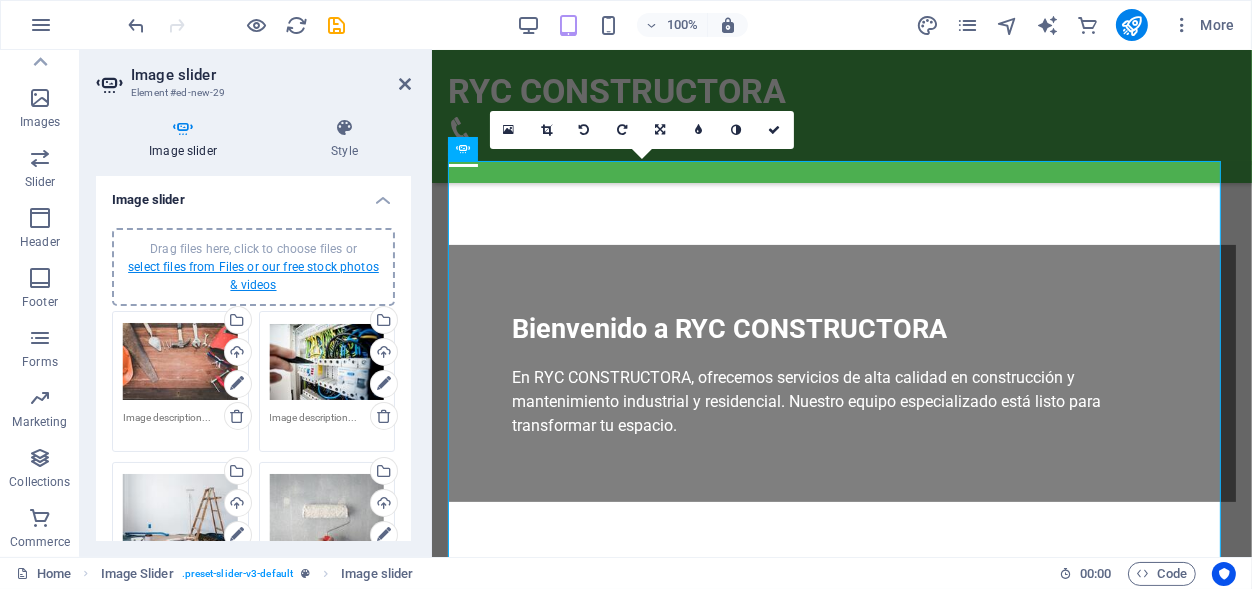 click on "select files from Files or our free stock photos & videos" at bounding box center (253, 276) 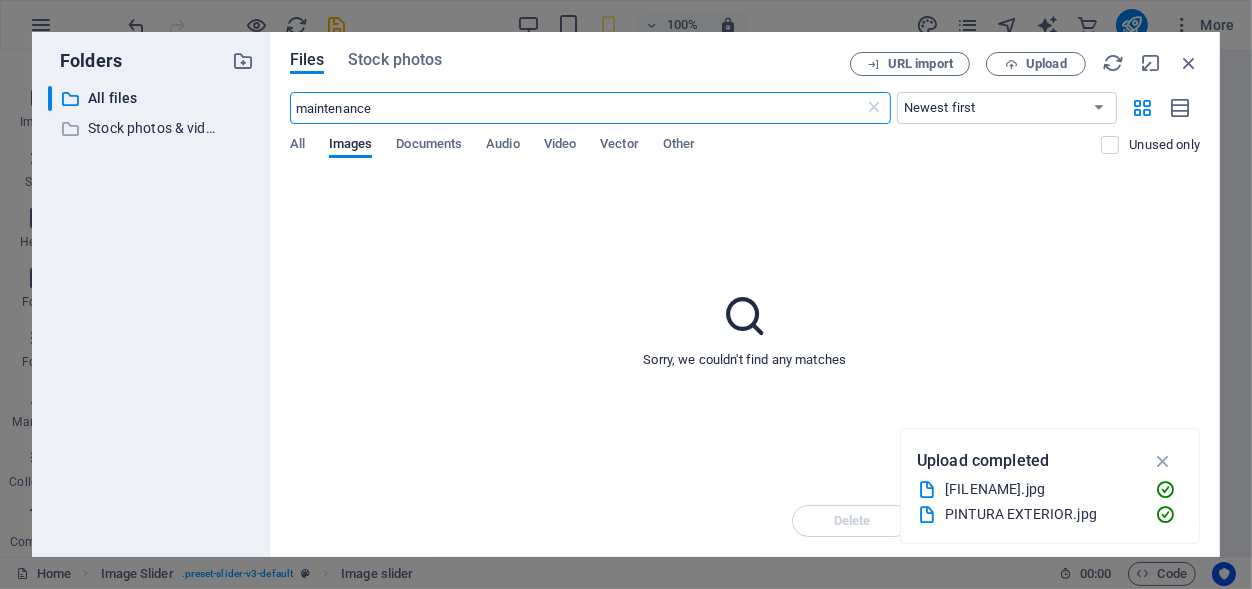 scroll, scrollTop: 596, scrollLeft: 0, axis: vertical 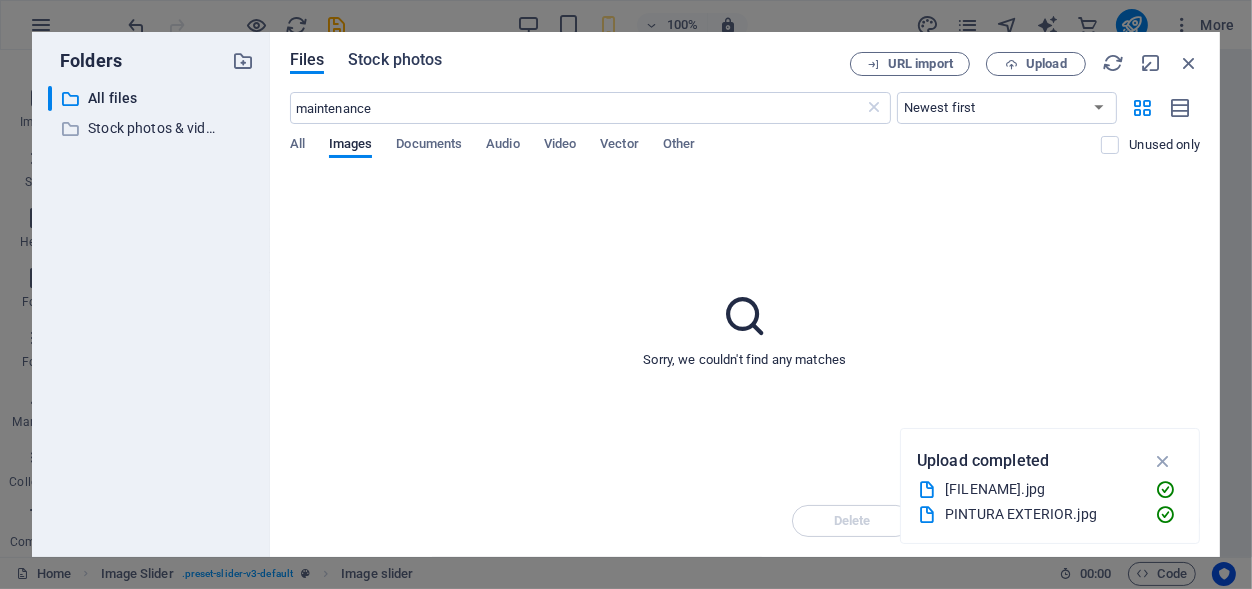 click on "Stock photos" at bounding box center [395, 60] 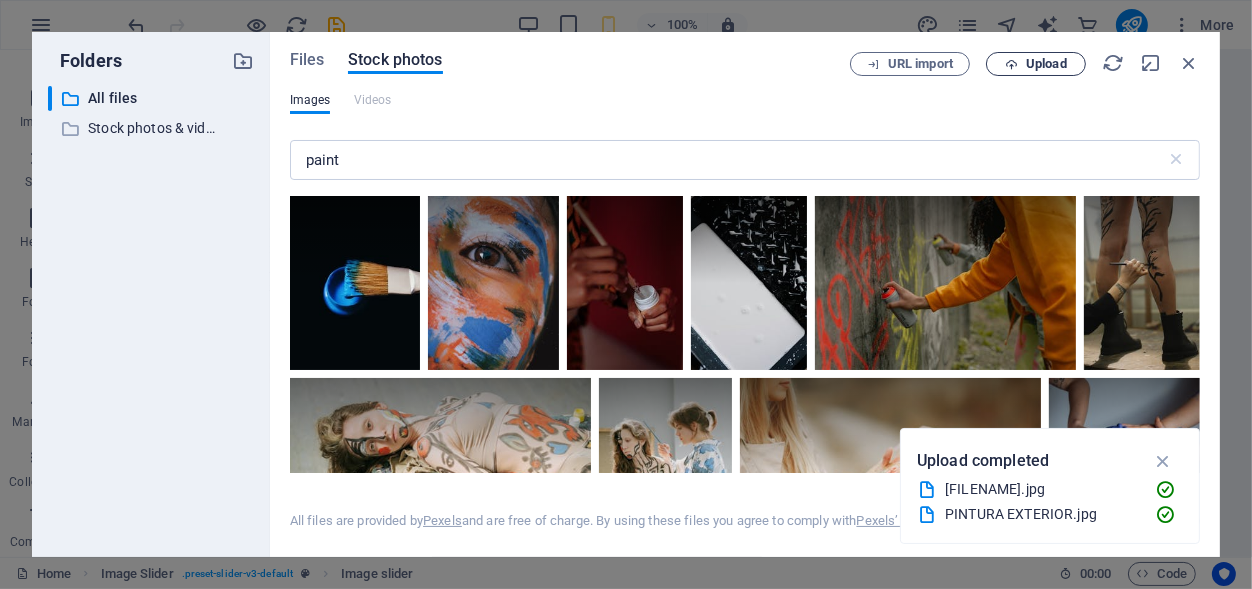 click on "Upload" at bounding box center (1036, 64) 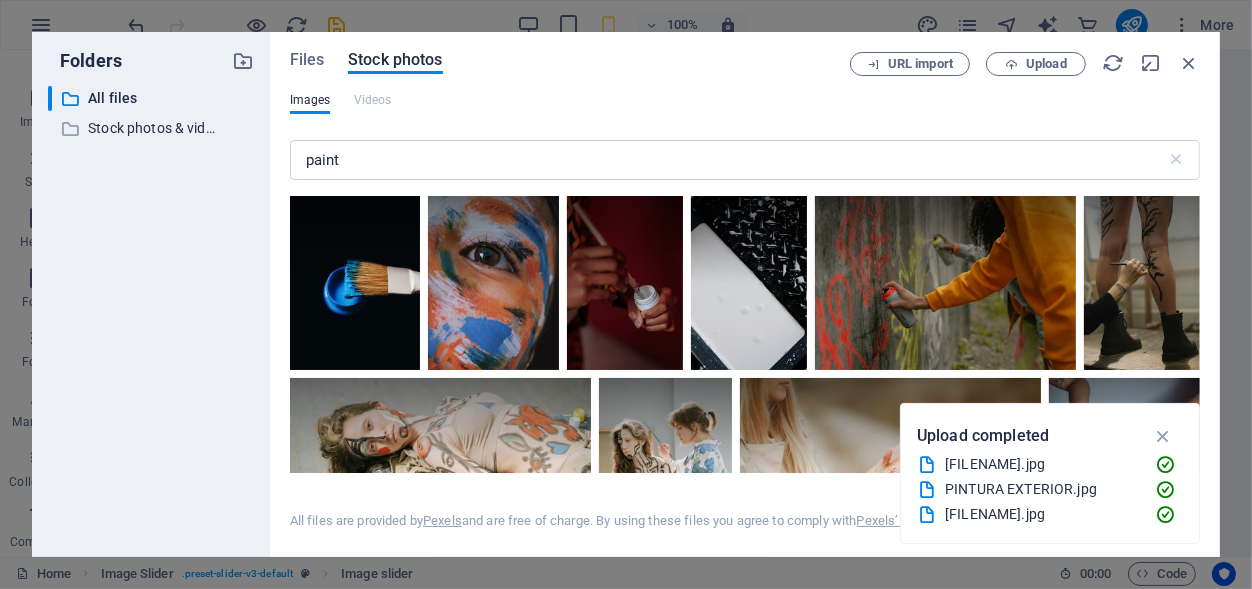 click on "[FILENAME].jpg" at bounding box center (1042, 514) 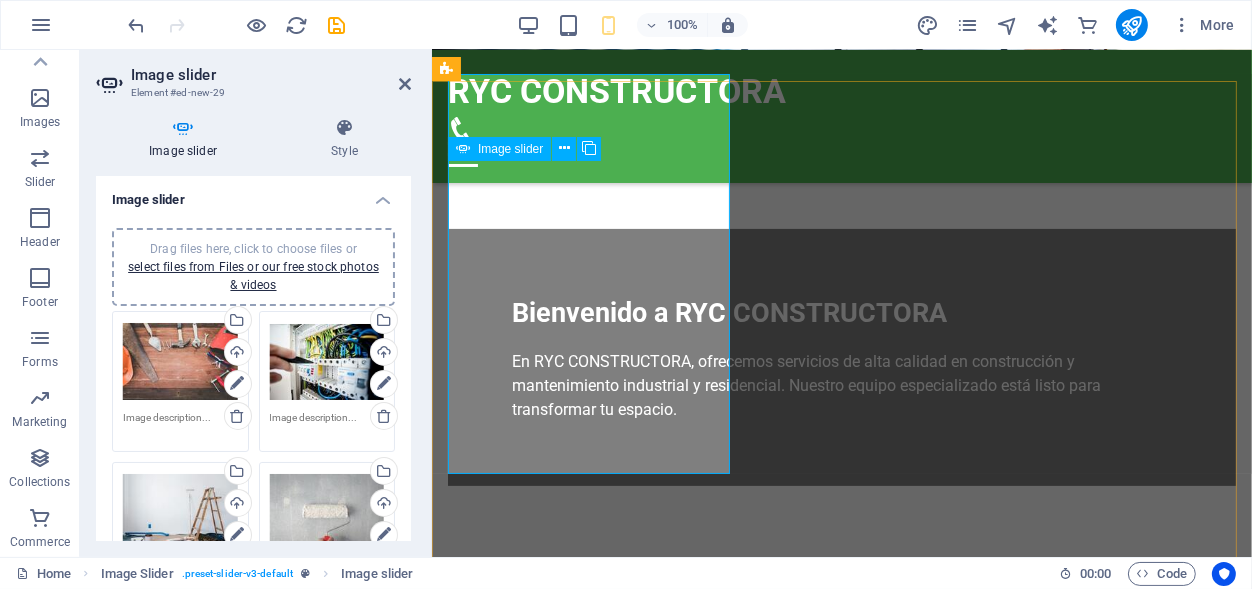 scroll, scrollTop: 580, scrollLeft: 0, axis: vertical 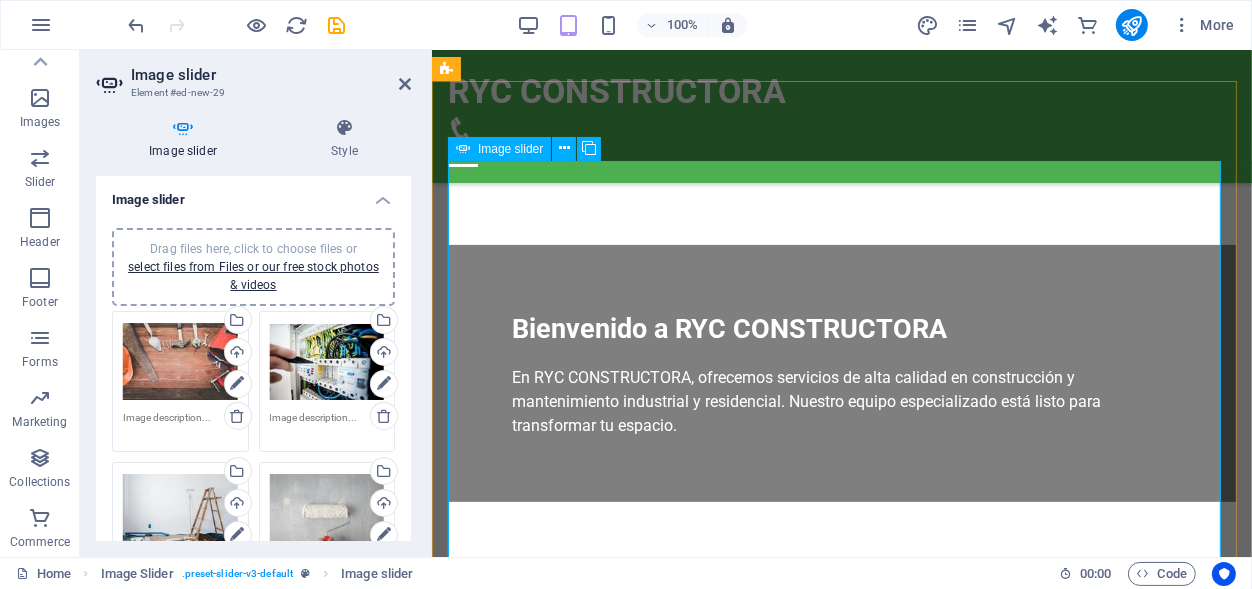 type on "2" 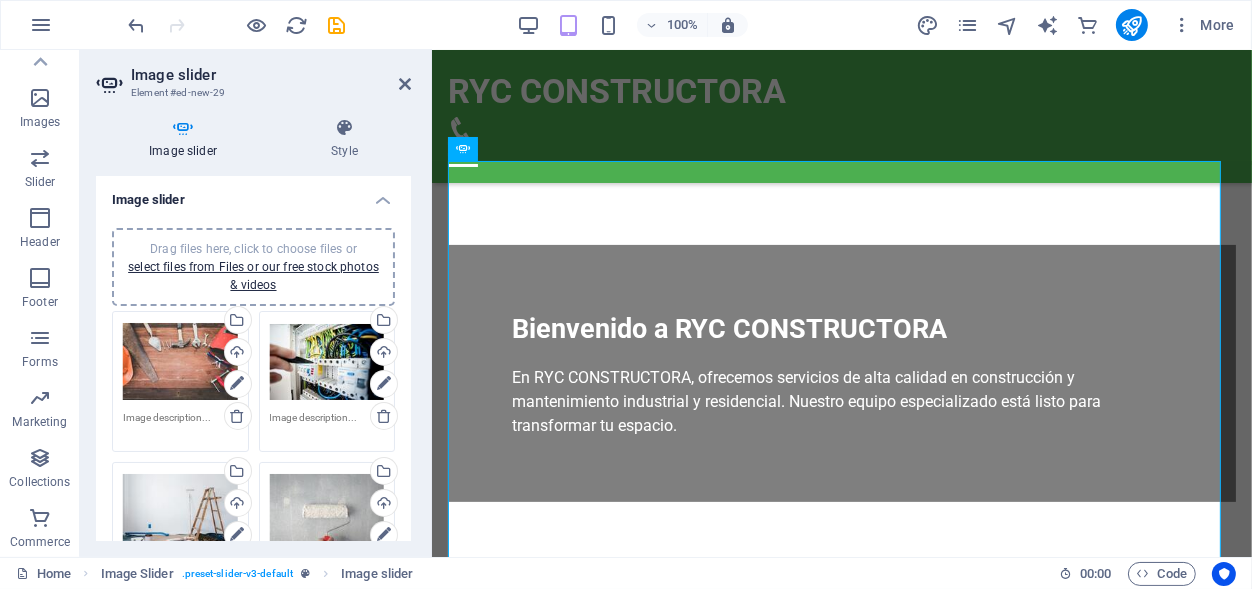 click on "Image slider Style Image slider Drag files here, click to choose files or select files from Files or our free stock photos & videos Drag files here, click to choose files or select files from Files or our free stock photos & videos Select files from the file manager, stock photos, or upload file(s) Upload Drag files here, click to choose files or select files from Files or our free stock photos & videos Select files from the file manager, stock photos, or upload file(s) Upload Drag files here, click to choose files or select files from Files or our free stock photos & videos Select files from the file manager, stock photos, or upload file(s) Upload Drag files here, click to choose files or select files from Files or our free stock photos & videos Select files from the file manager, stock photos, or upload file(s) Upload Drag files here, click to choose files or select files from Files or our free stock photos & videos Select files from the file manager, stock photos, or upload file(s) Upload Remove all images" at bounding box center [253, 329] 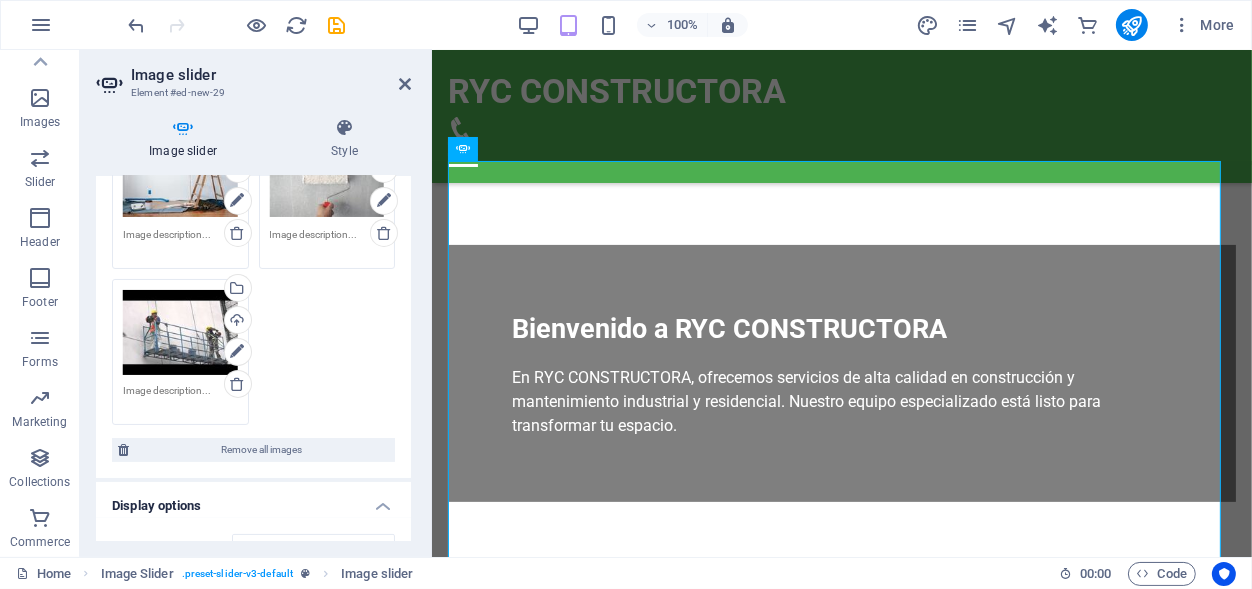 scroll, scrollTop: 669, scrollLeft: 0, axis: vertical 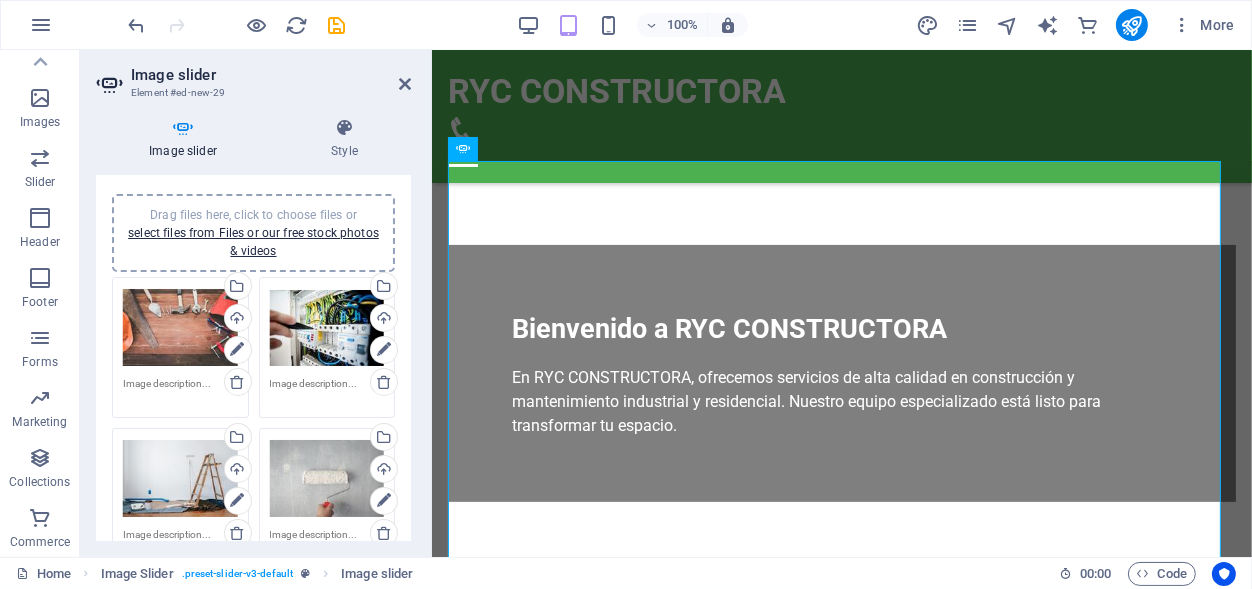 click on "Drag files here, click to choose files or select files from Files or our free stock photos & videos" at bounding box center [253, 233] 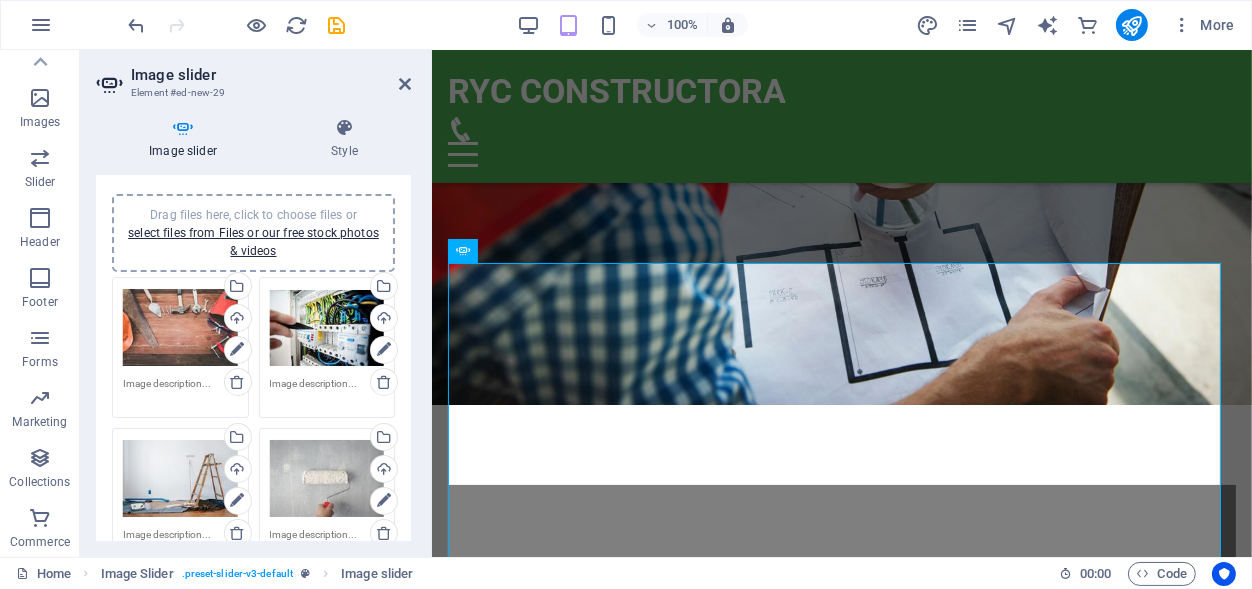 scroll, scrollTop: 498, scrollLeft: 0, axis: vertical 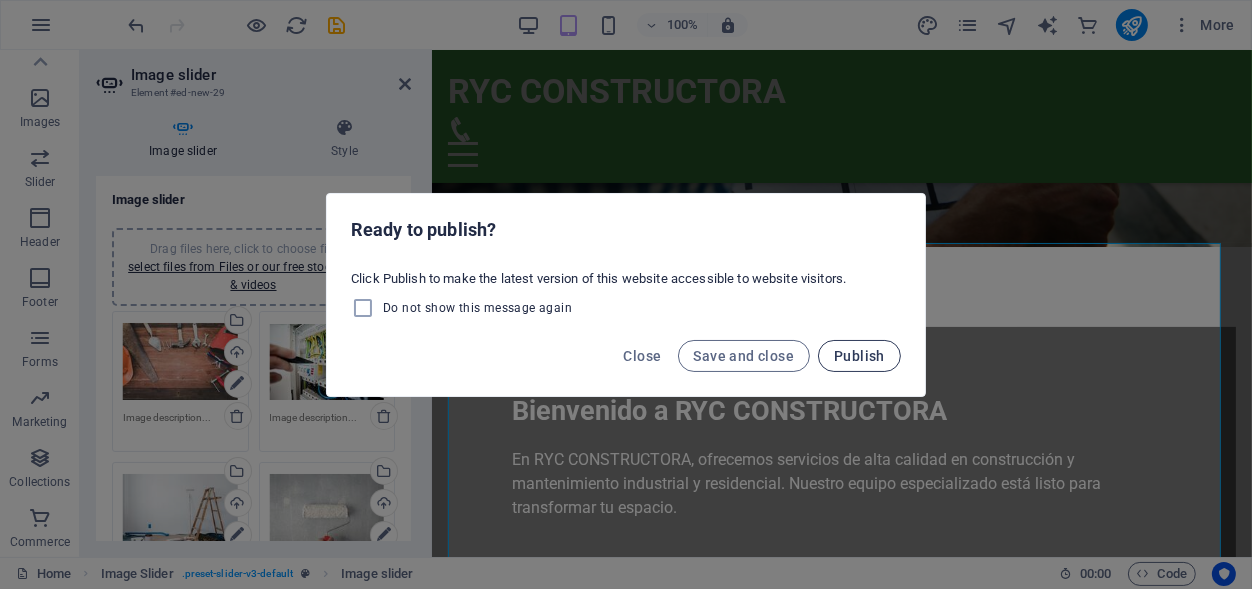 click on "Publish" at bounding box center (859, 356) 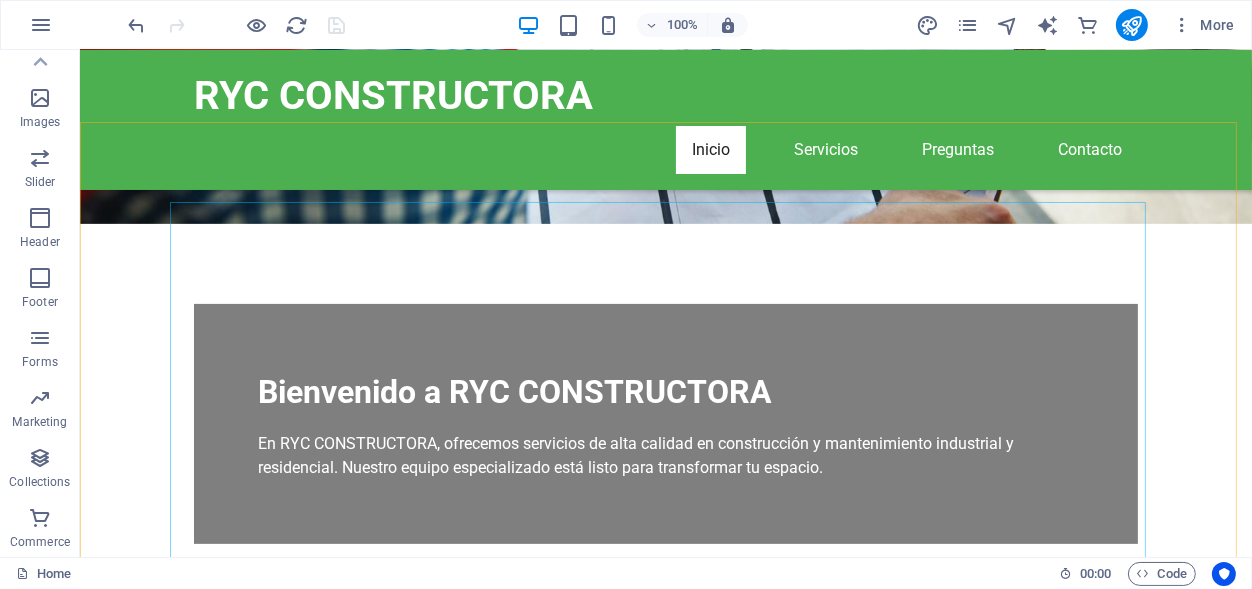 scroll, scrollTop: 618, scrollLeft: 0, axis: vertical 